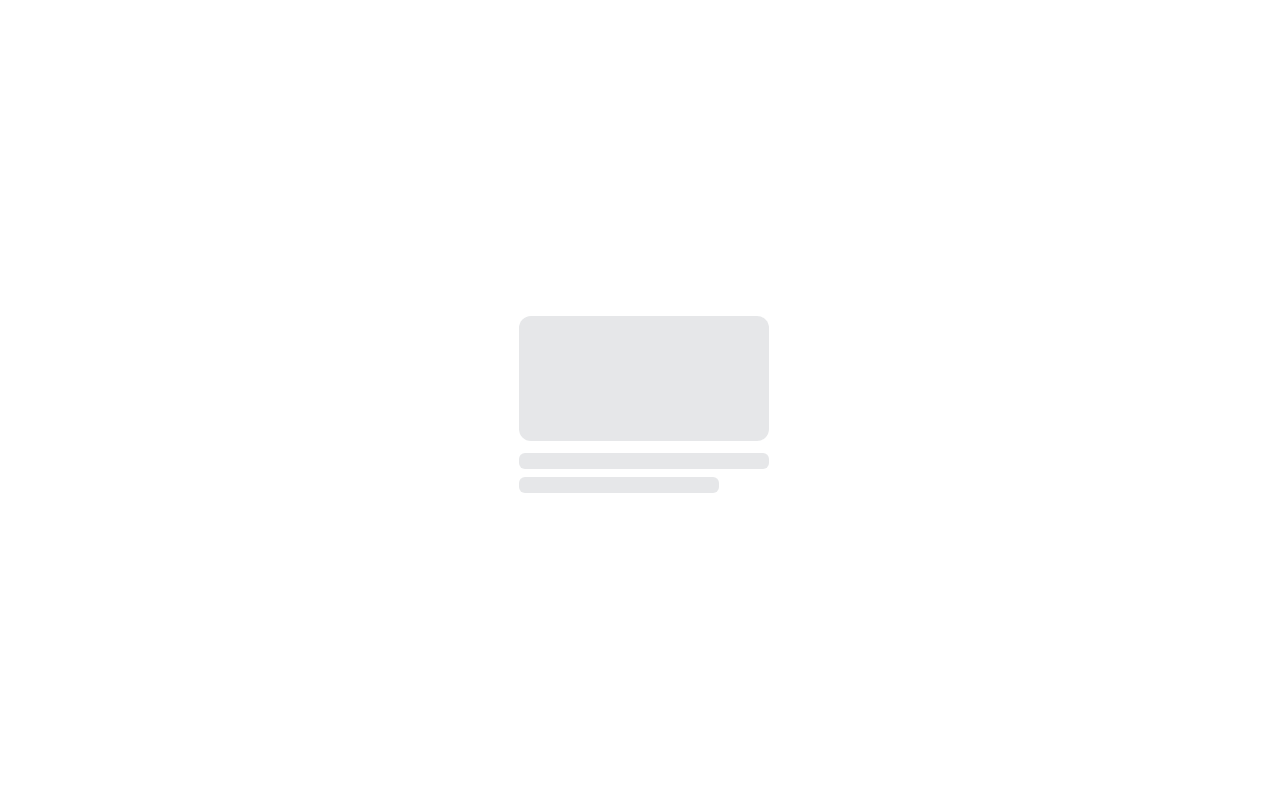 scroll, scrollTop: 0, scrollLeft: 0, axis: both 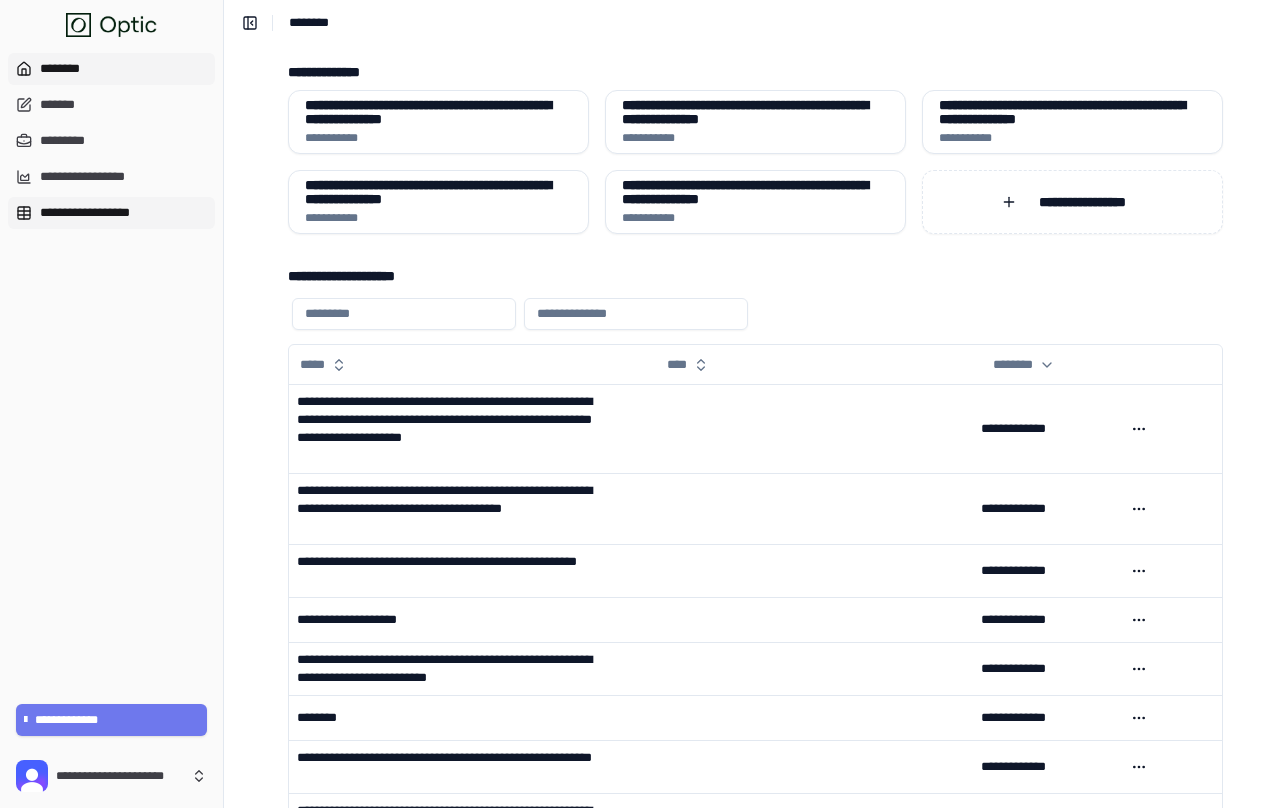click on "**********" at bounding box center [111, 213] 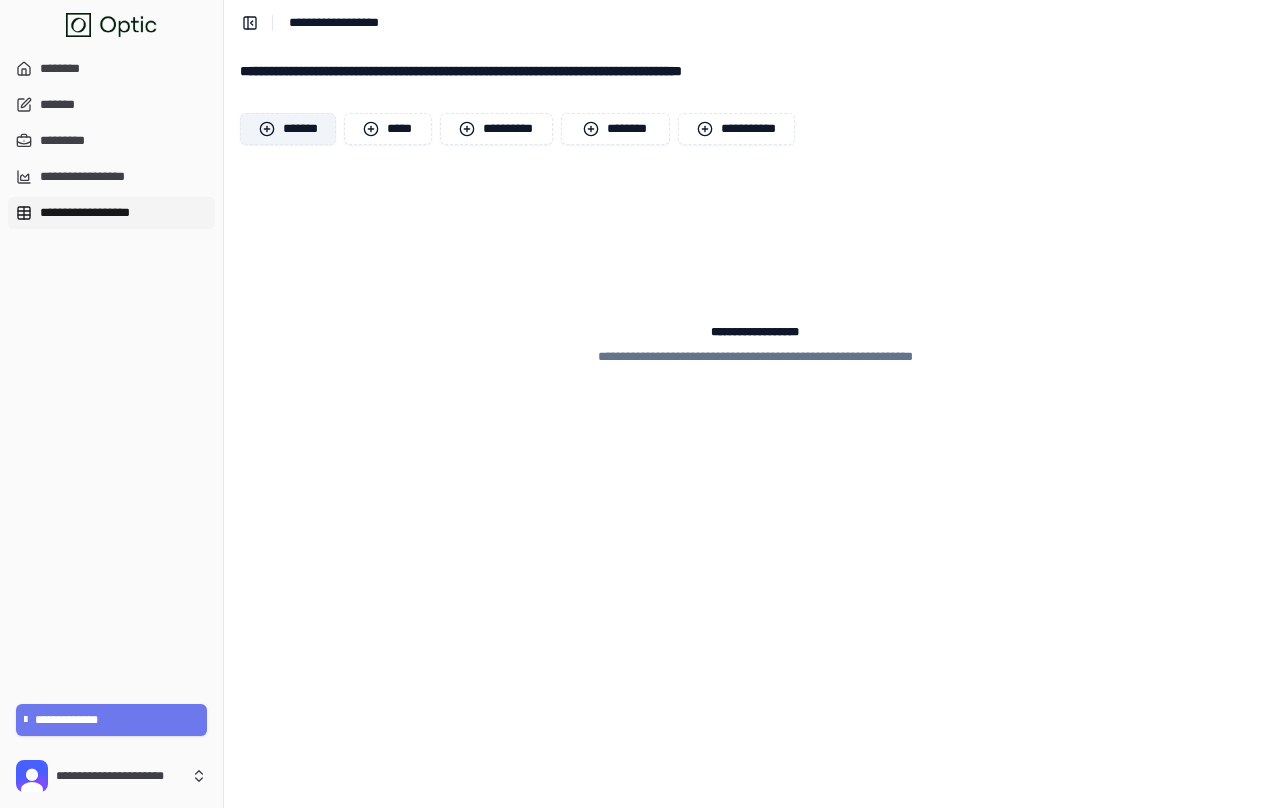 click on "*******" at bounding box center (288, 129) 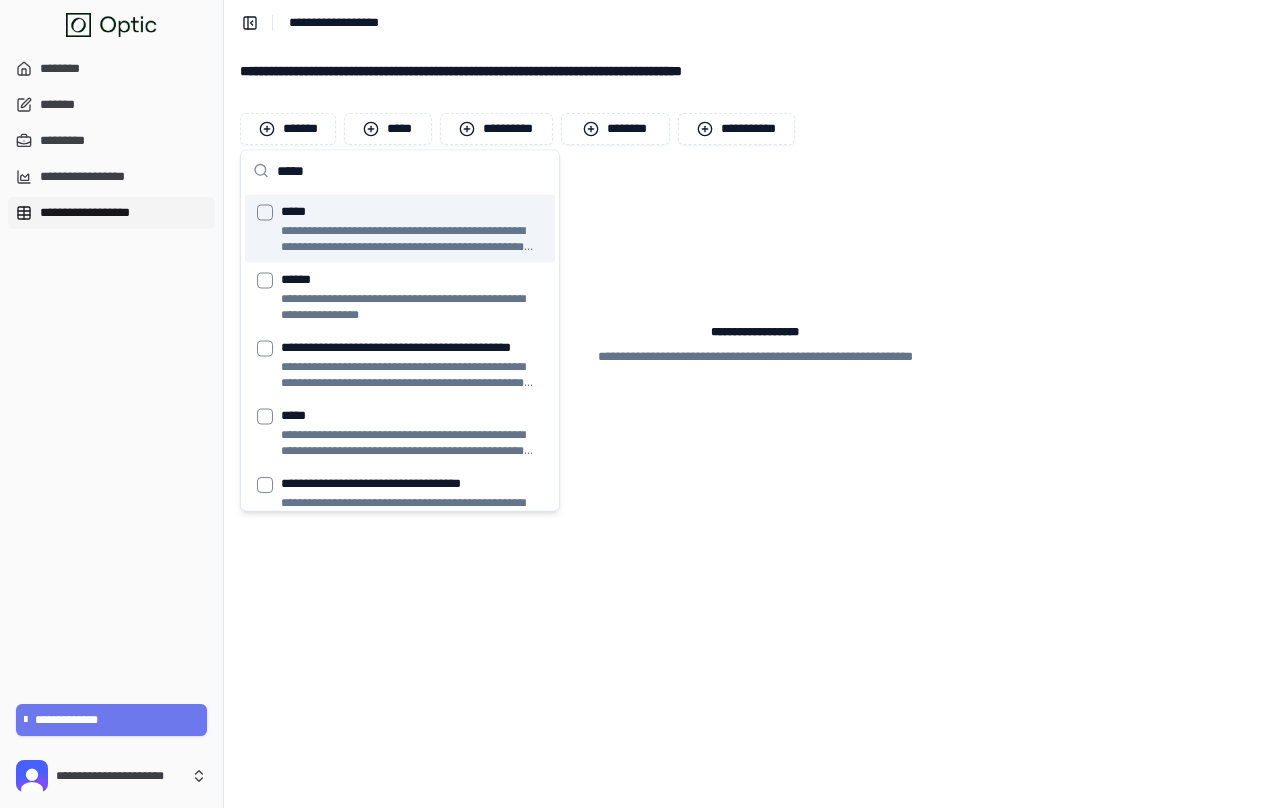 type on "*****" 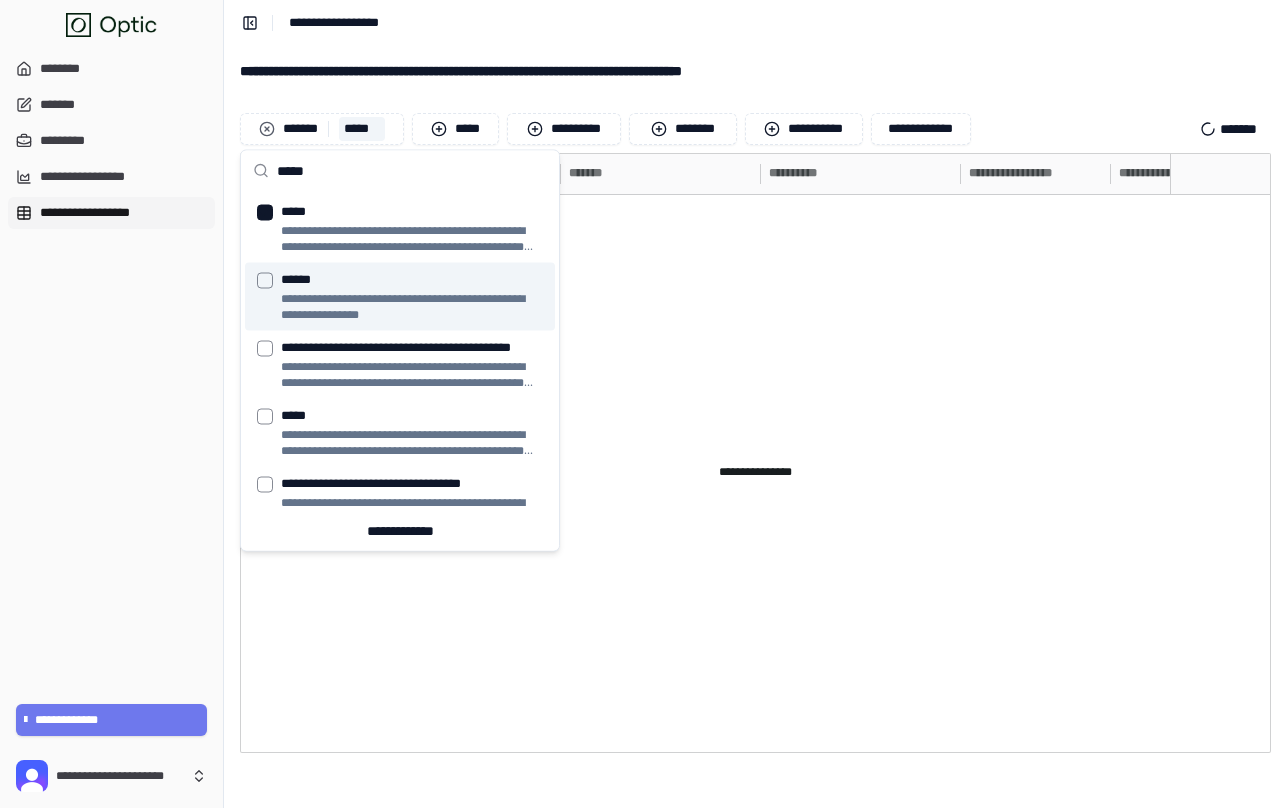 click at bounding box center (705, 473) 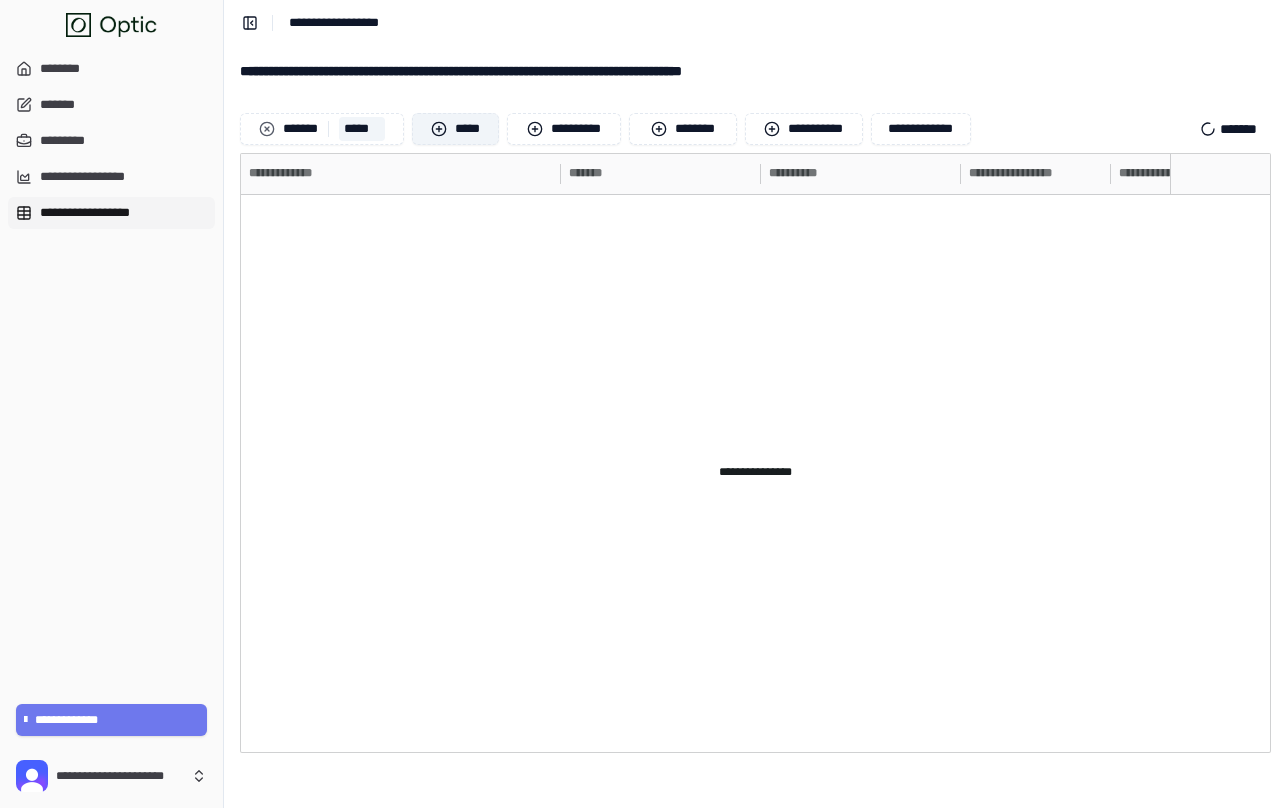 click on "*****" at bounding box center [455, 129] 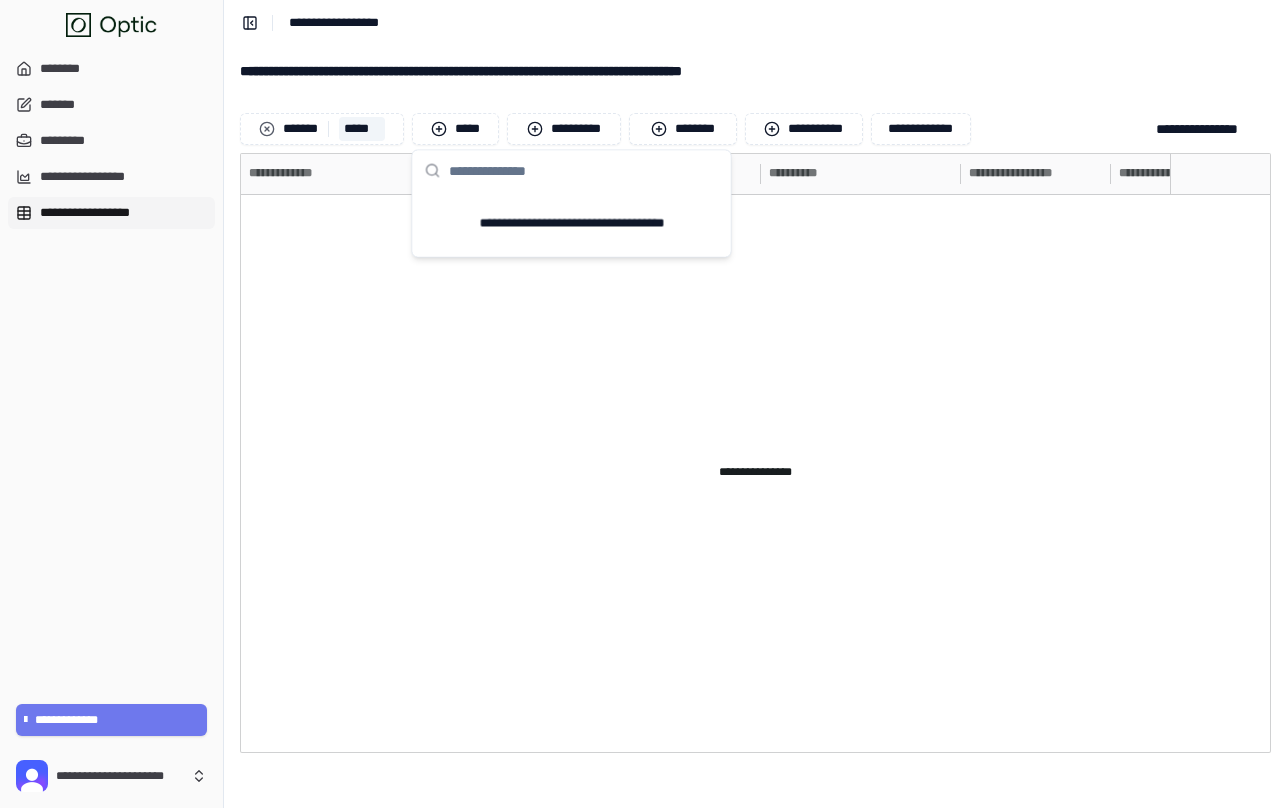 click on "**********" at bounding box center (755, 426) 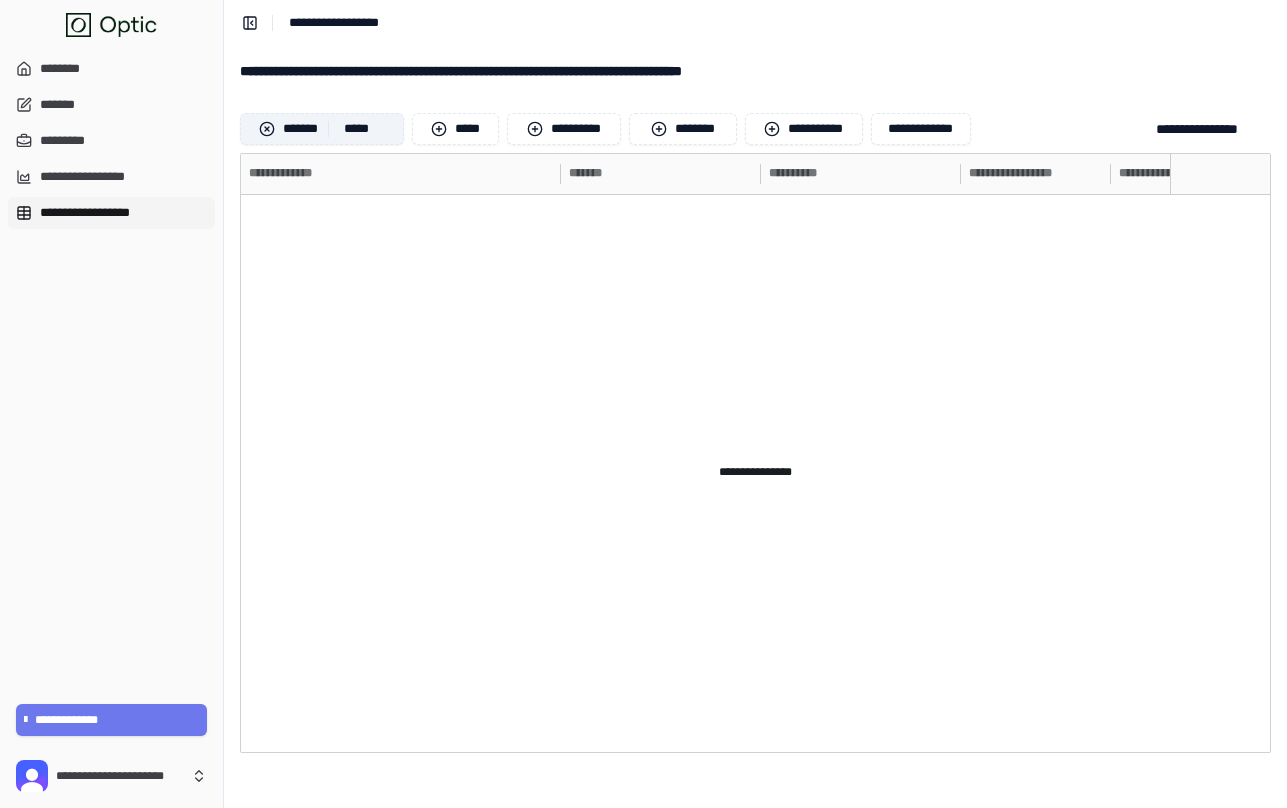 click at bounding box center [267, 129] 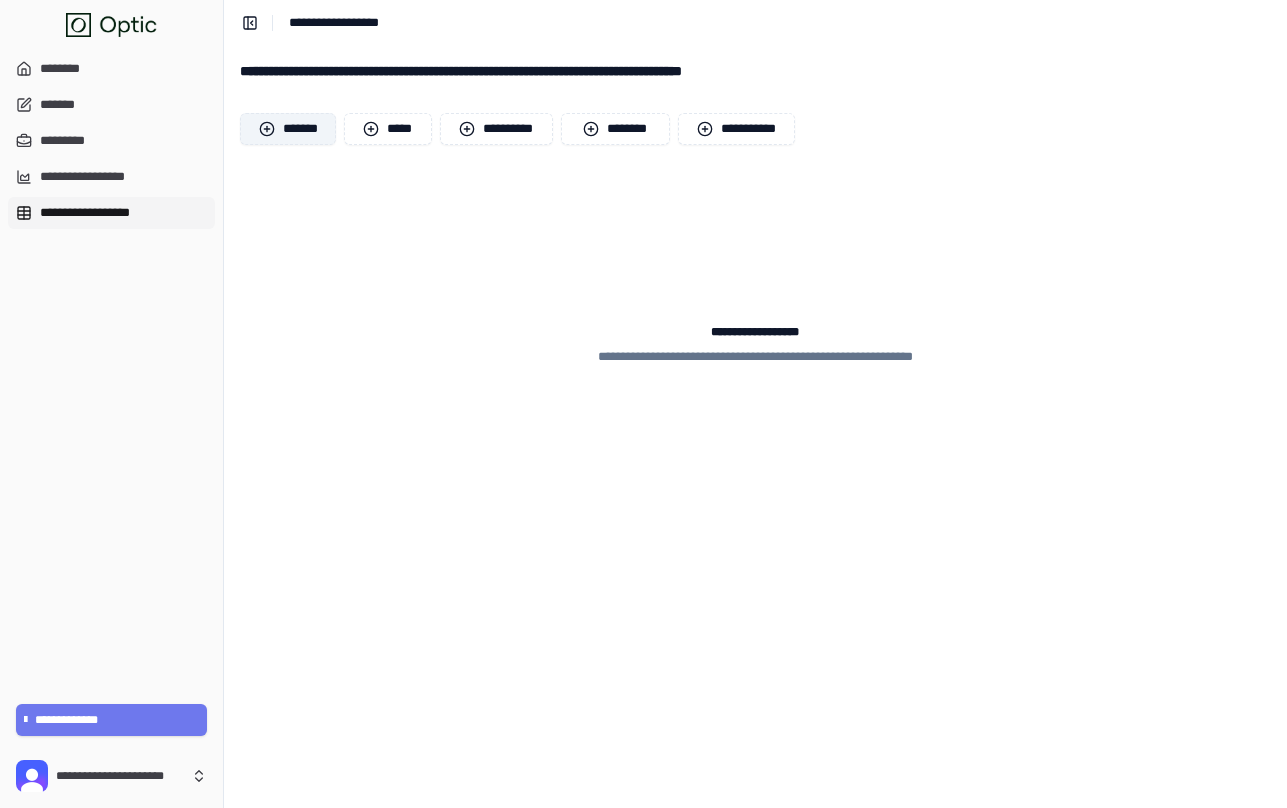 click on "*******" at bounding box center [288, 129] 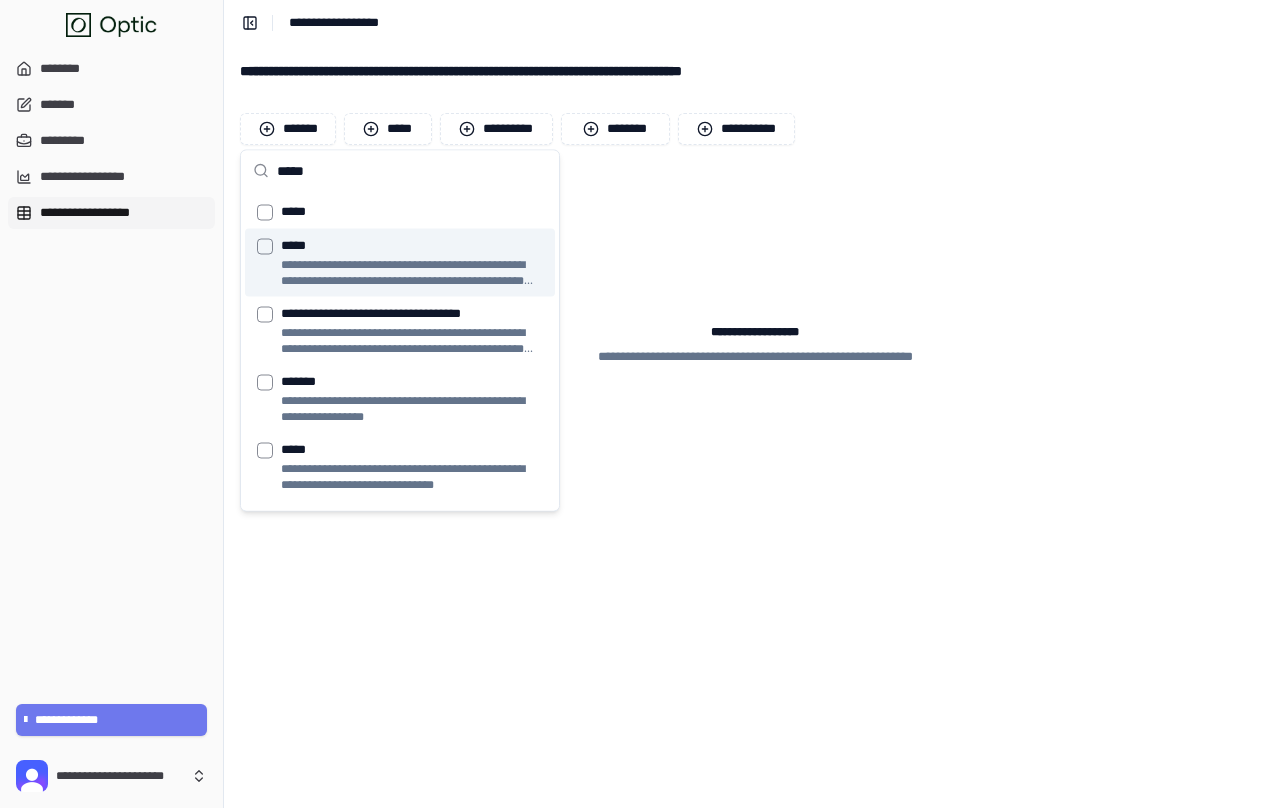 type on "*****" 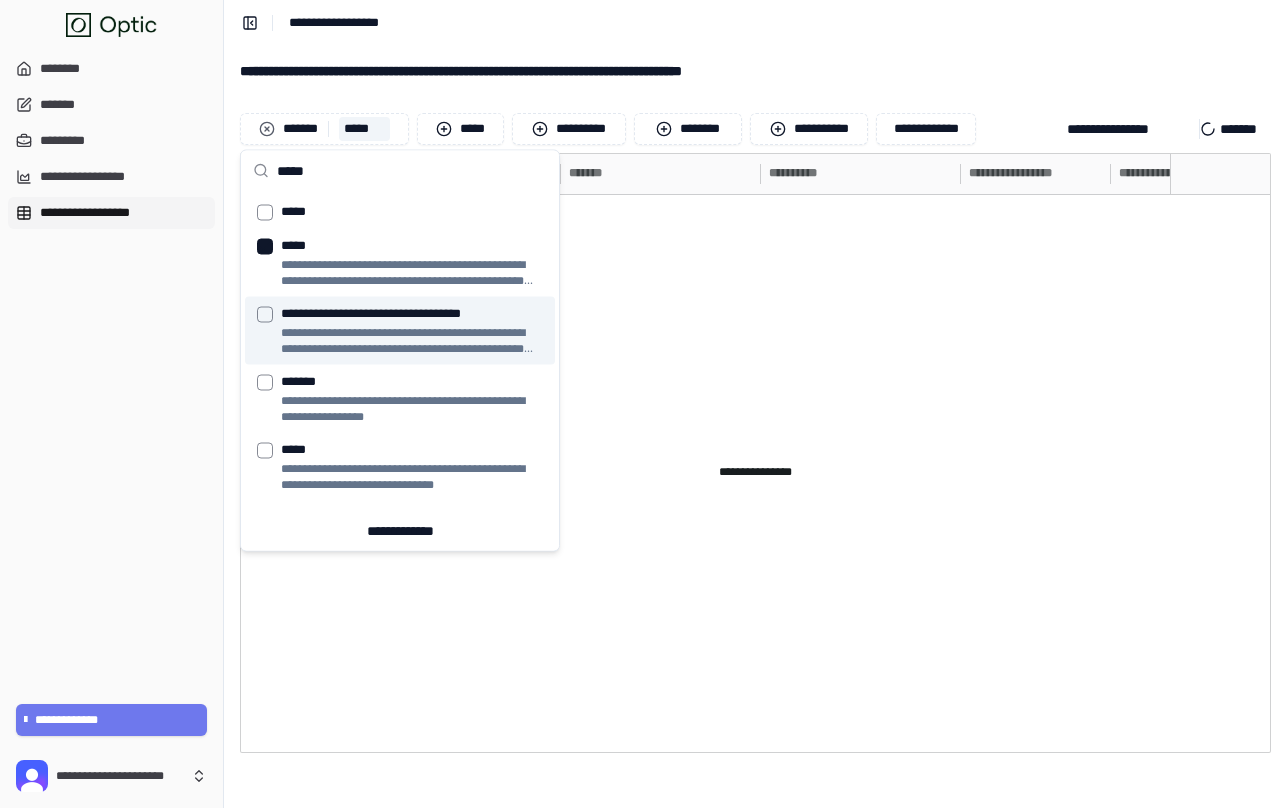 click at bounding box center [705, 473] 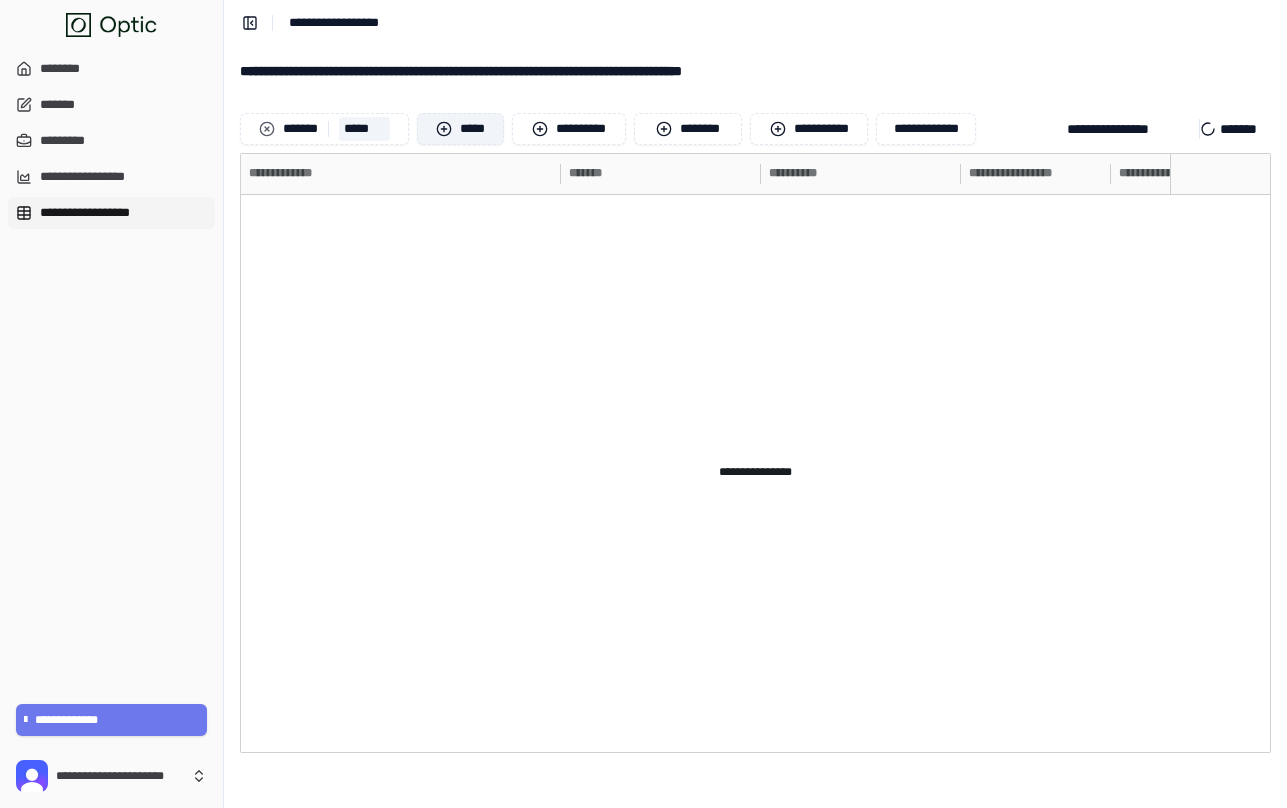 click on "*****" at bounding box center (460, 129) 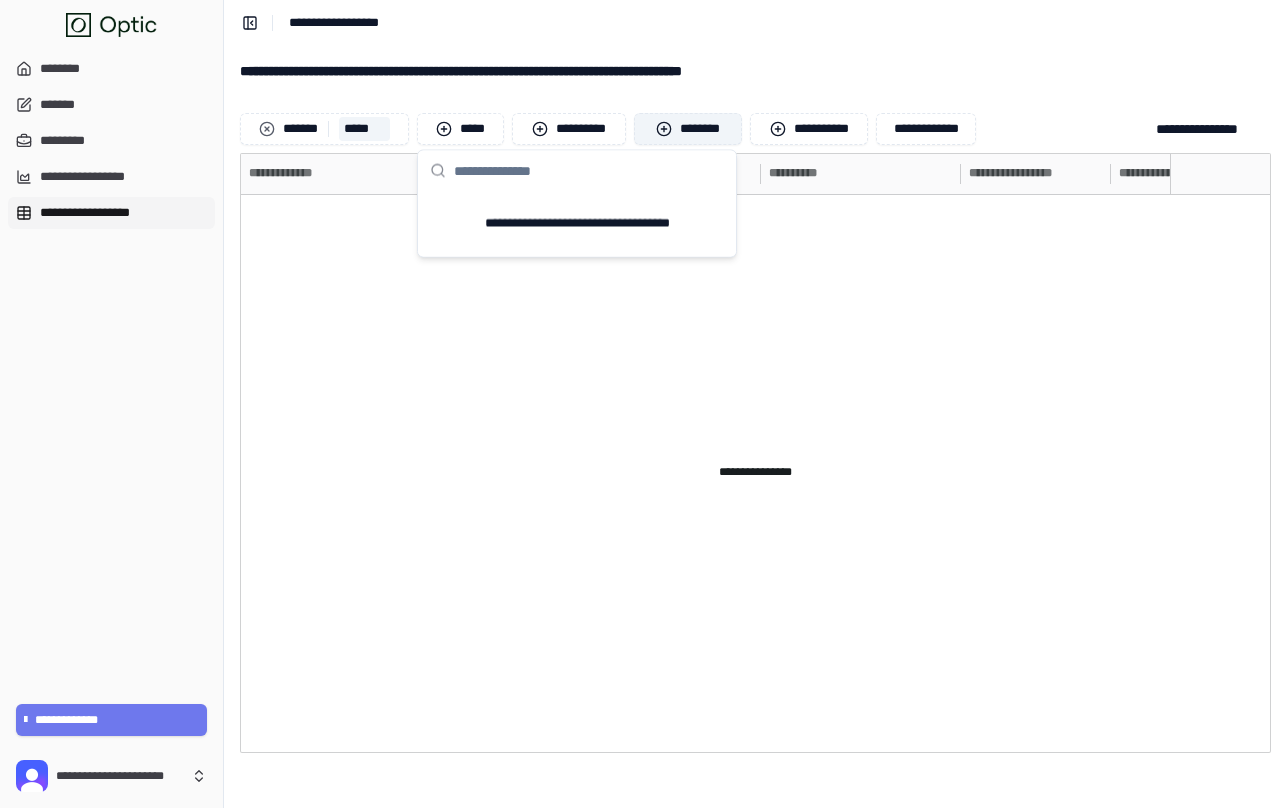 click on "********" at bounding box center (688, 129) 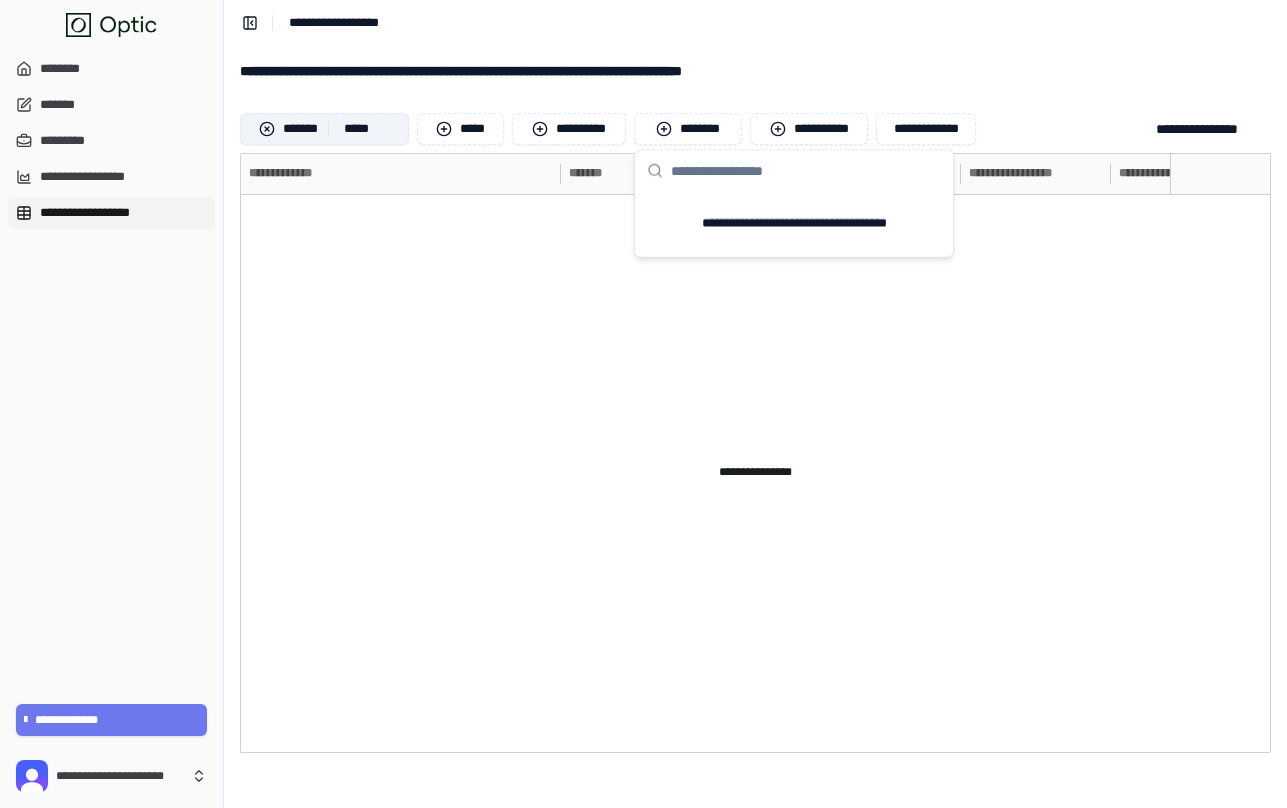 click at bounding box center (267, 129) 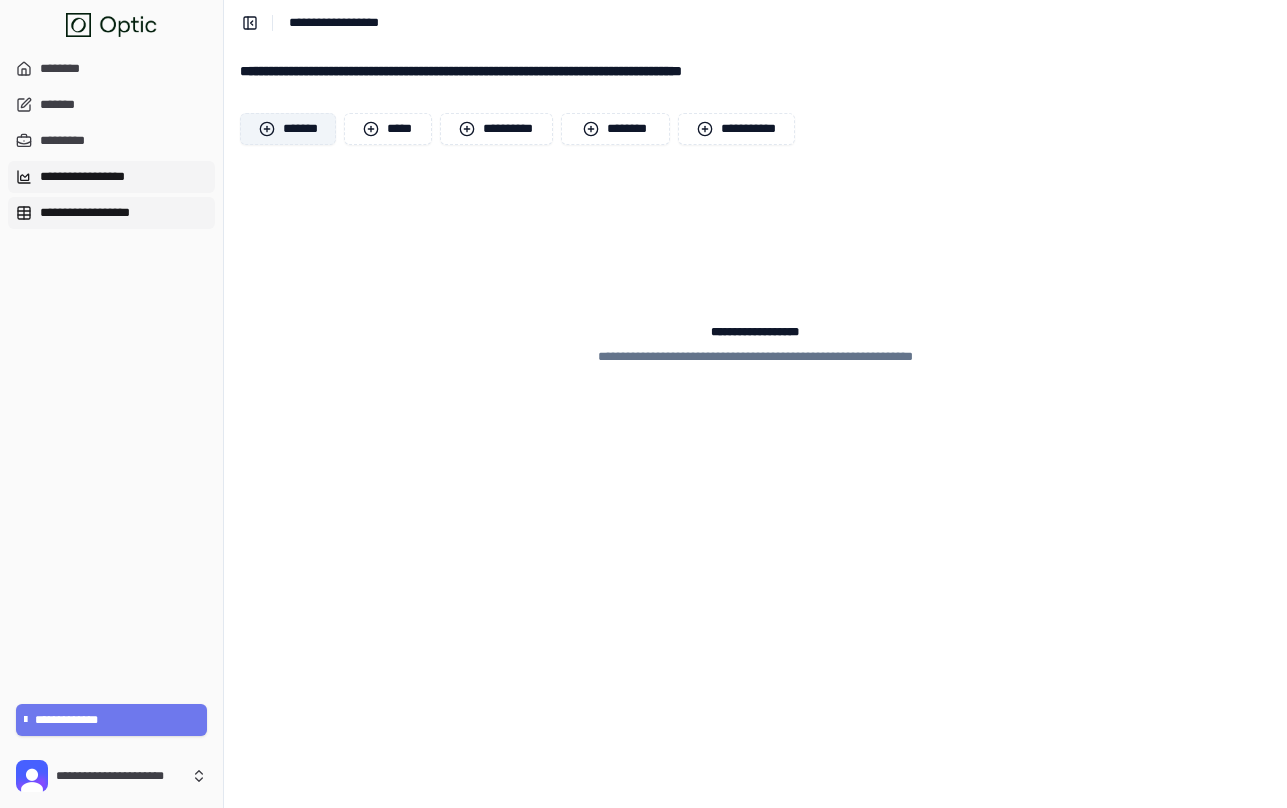 click on "**********" at bounding box center (111, 177) 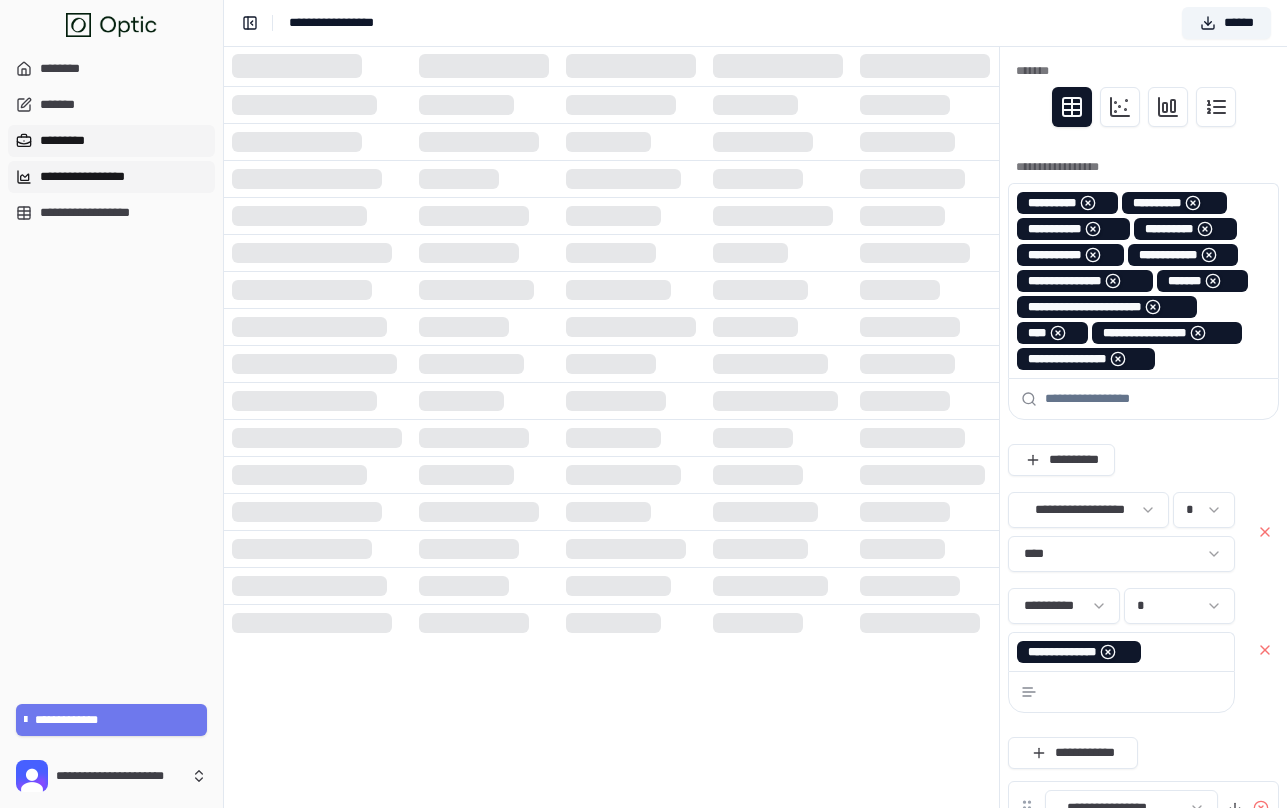 click on "*********" at bounding box center (111, 141) 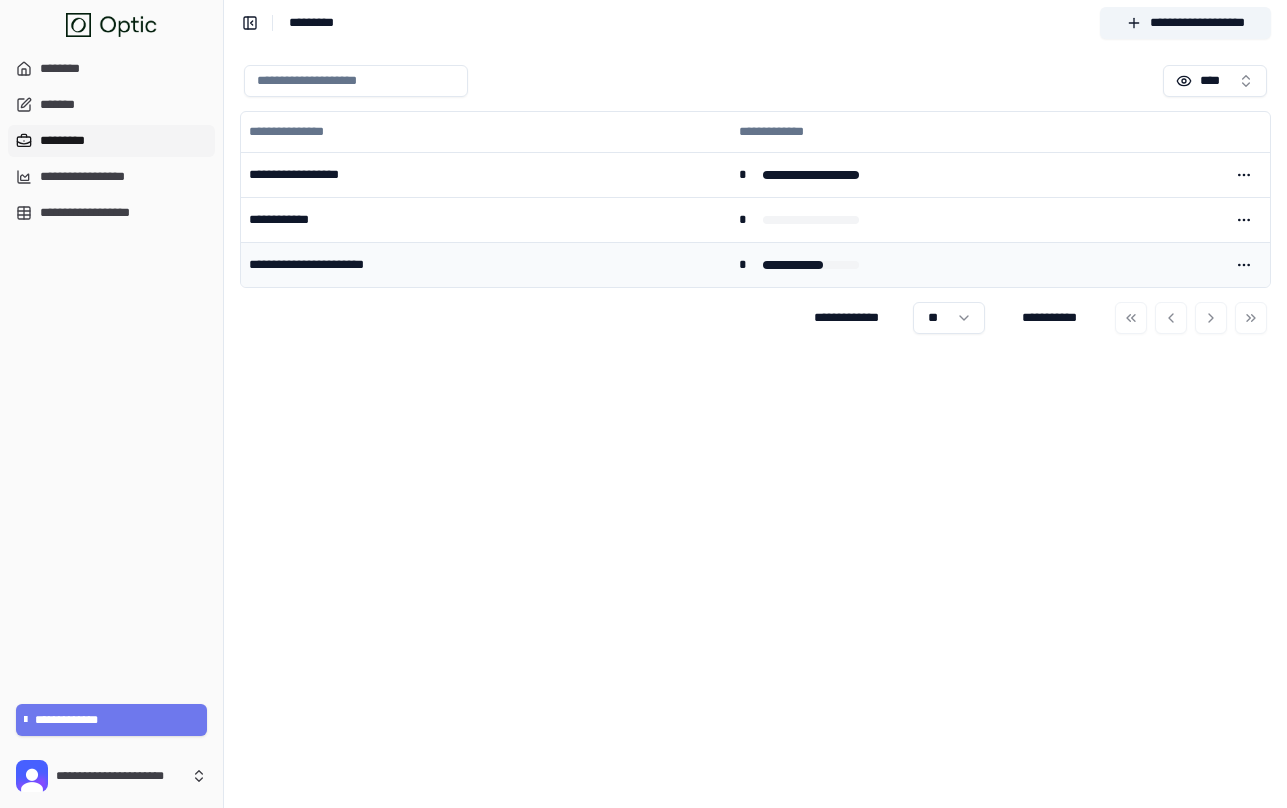 click on "**********" at bounding box center (486, 264) 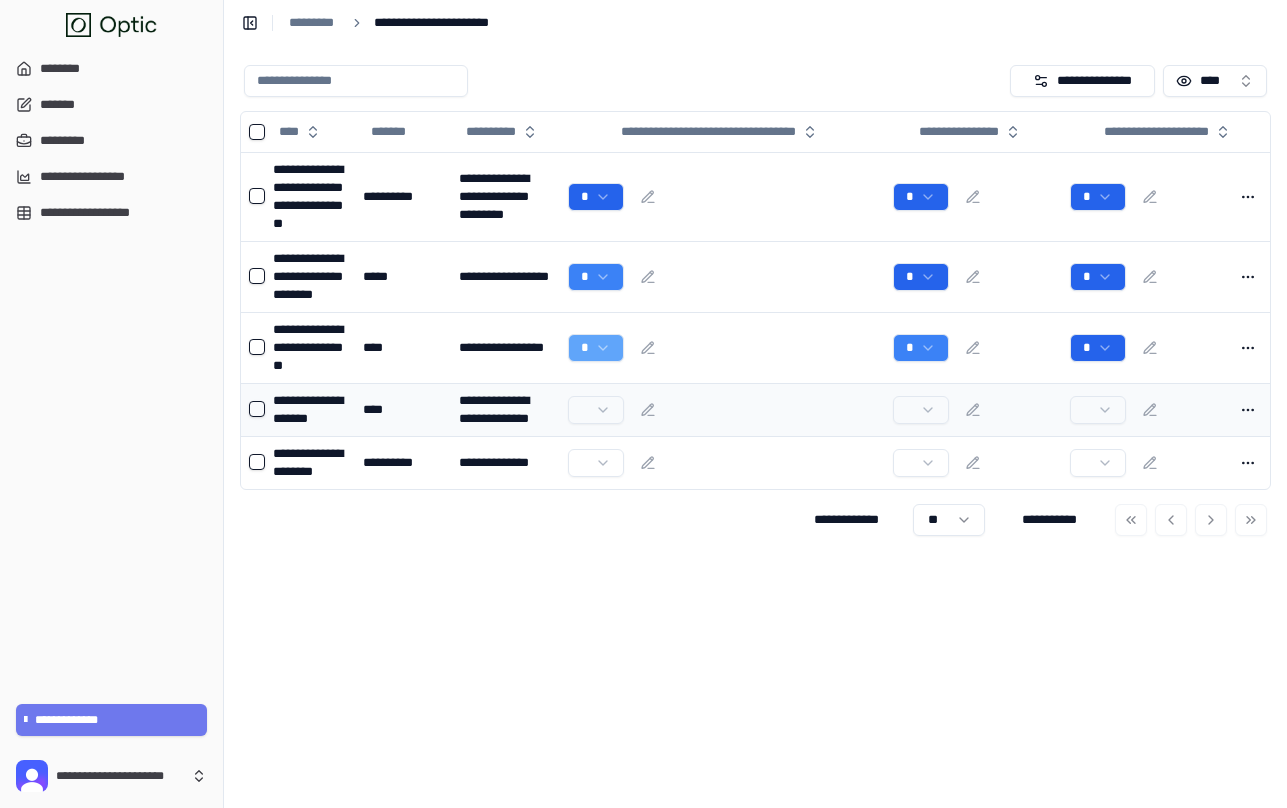 click on "**********" at bounding box center [310, 409] 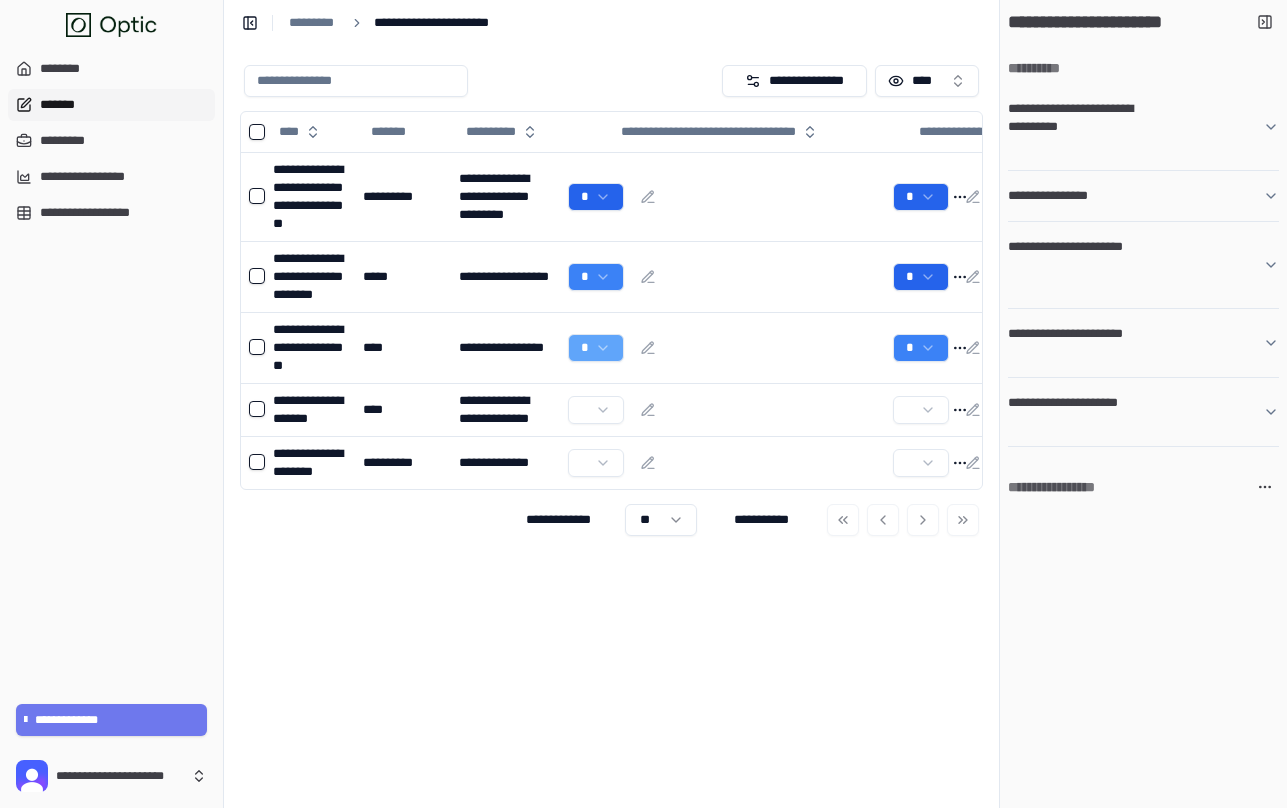 click on "*******" at bounding box center (111, 105) 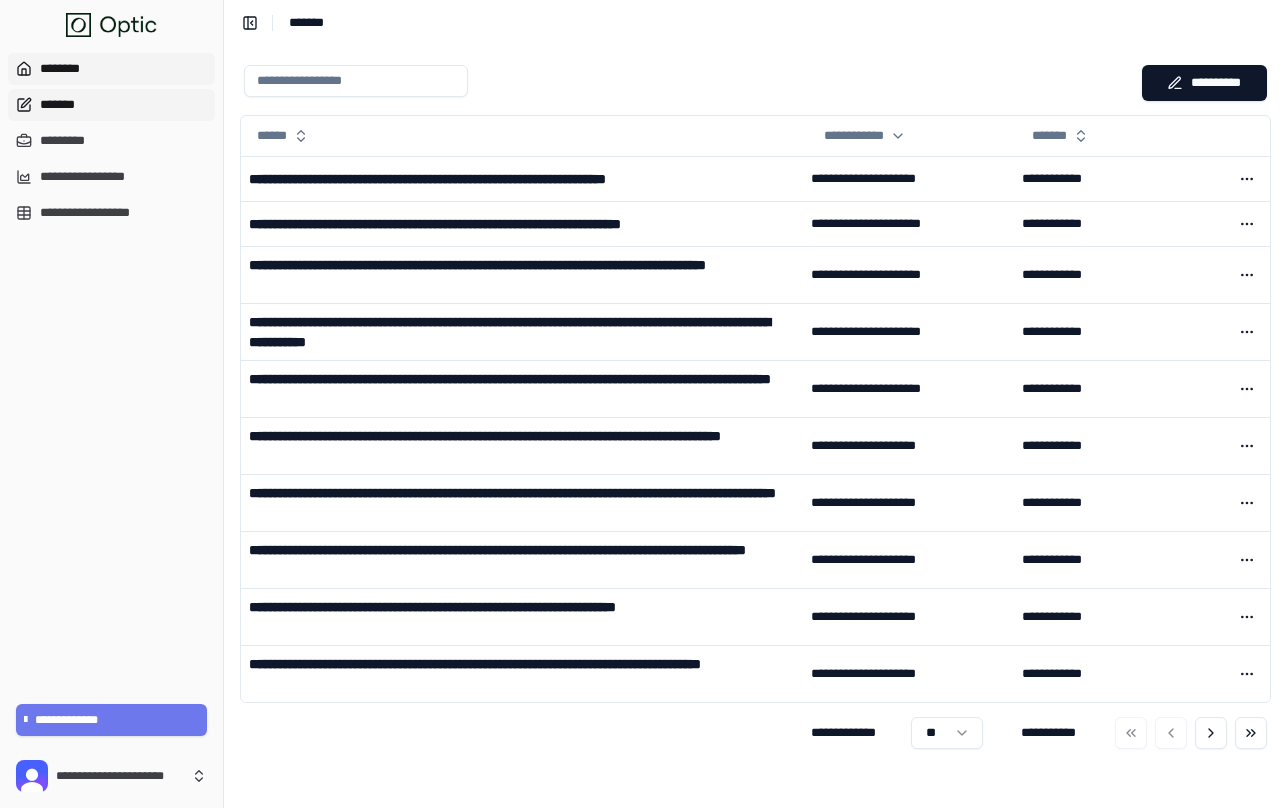click on "********" at bounding box center (111, 69) 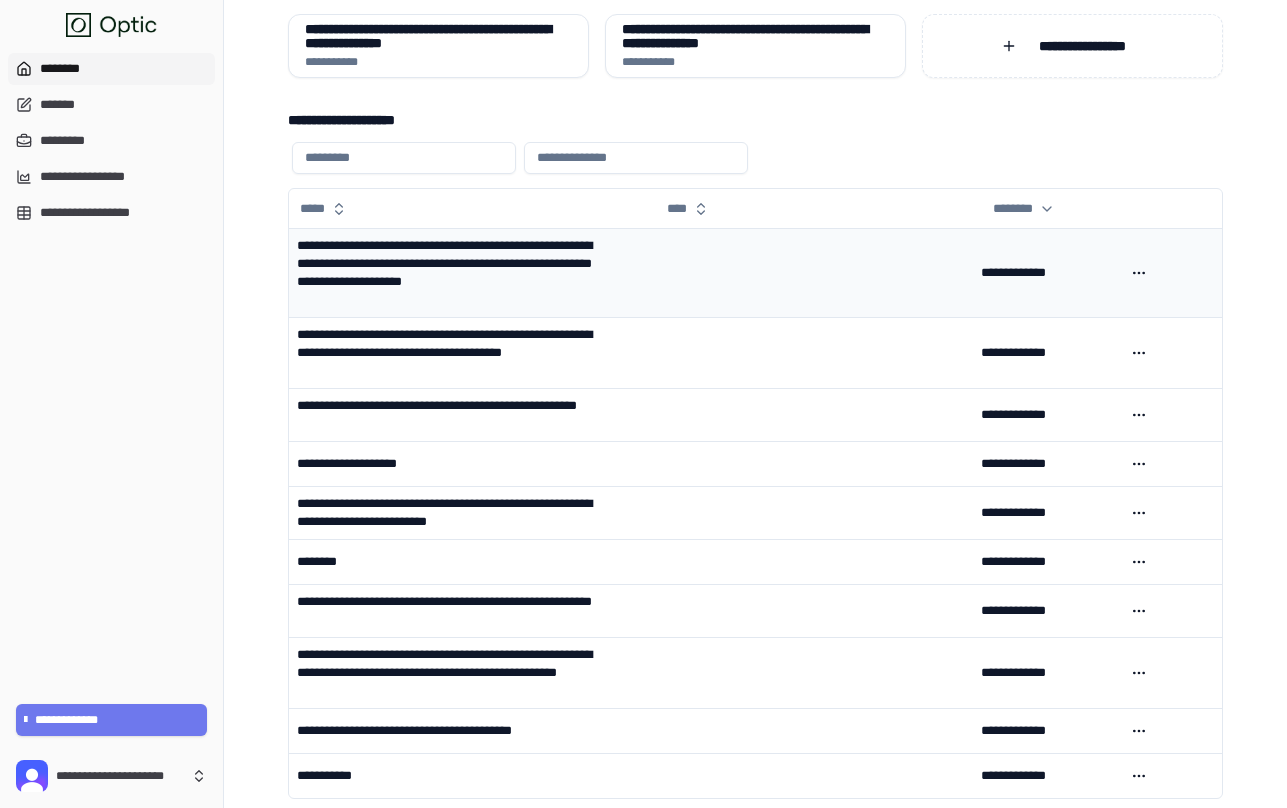 scroll, scrollTop: 215, scrollLeft: 0, axis: vertical 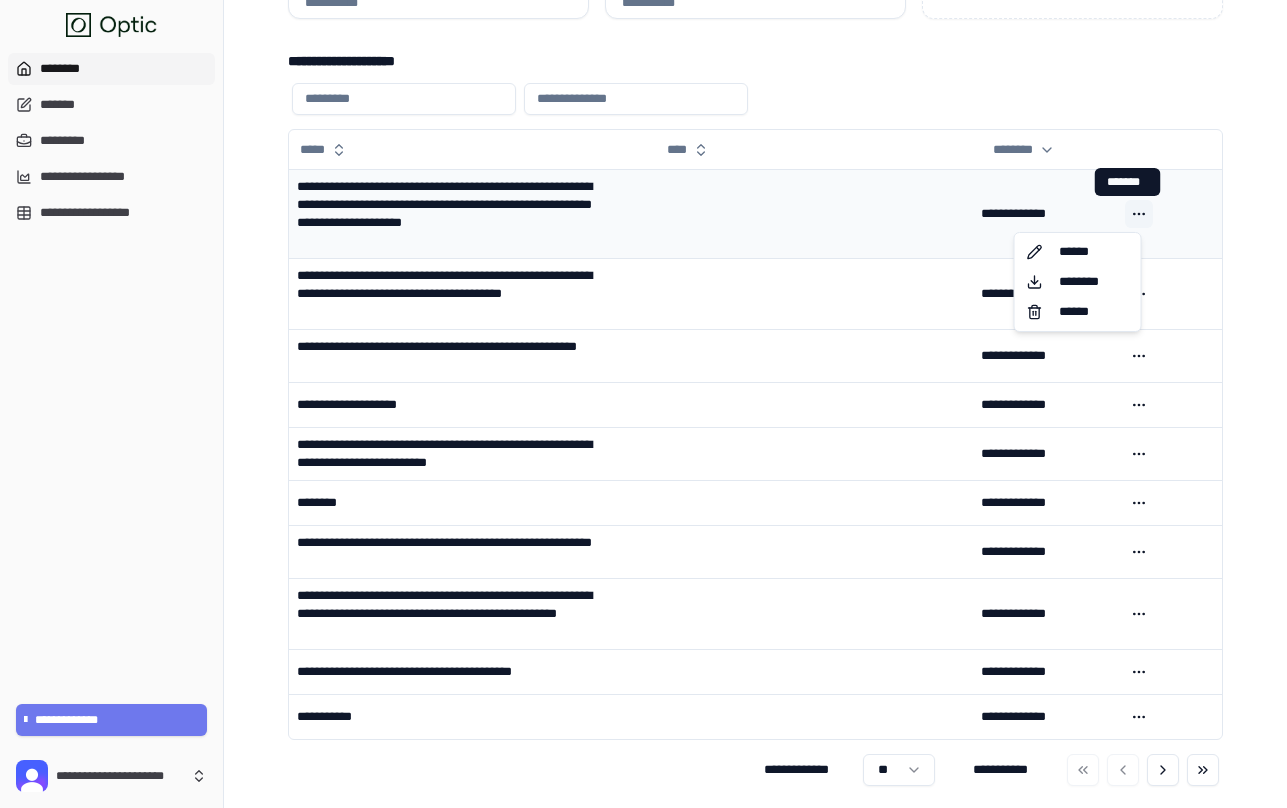 click on "**********" at bounding box center [643, 297] 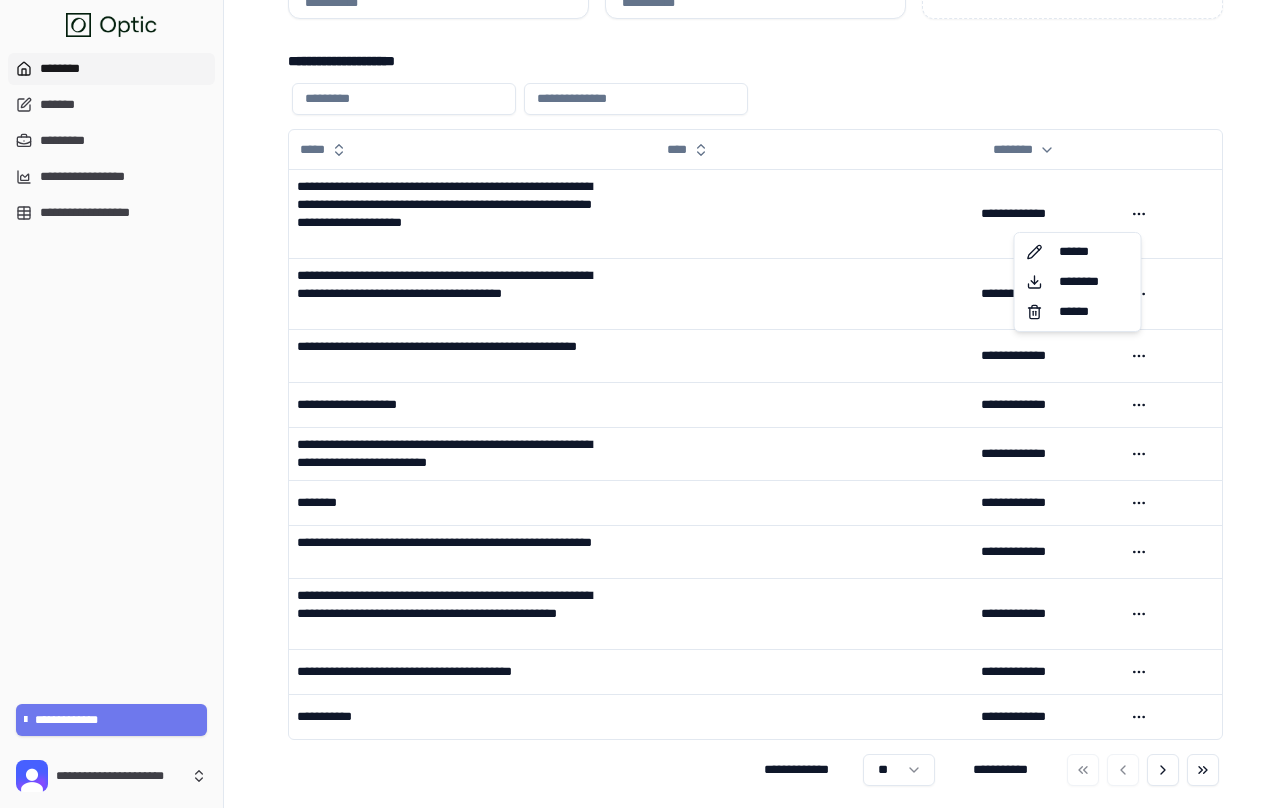 click on "**********" at bounding box center (643, 297) 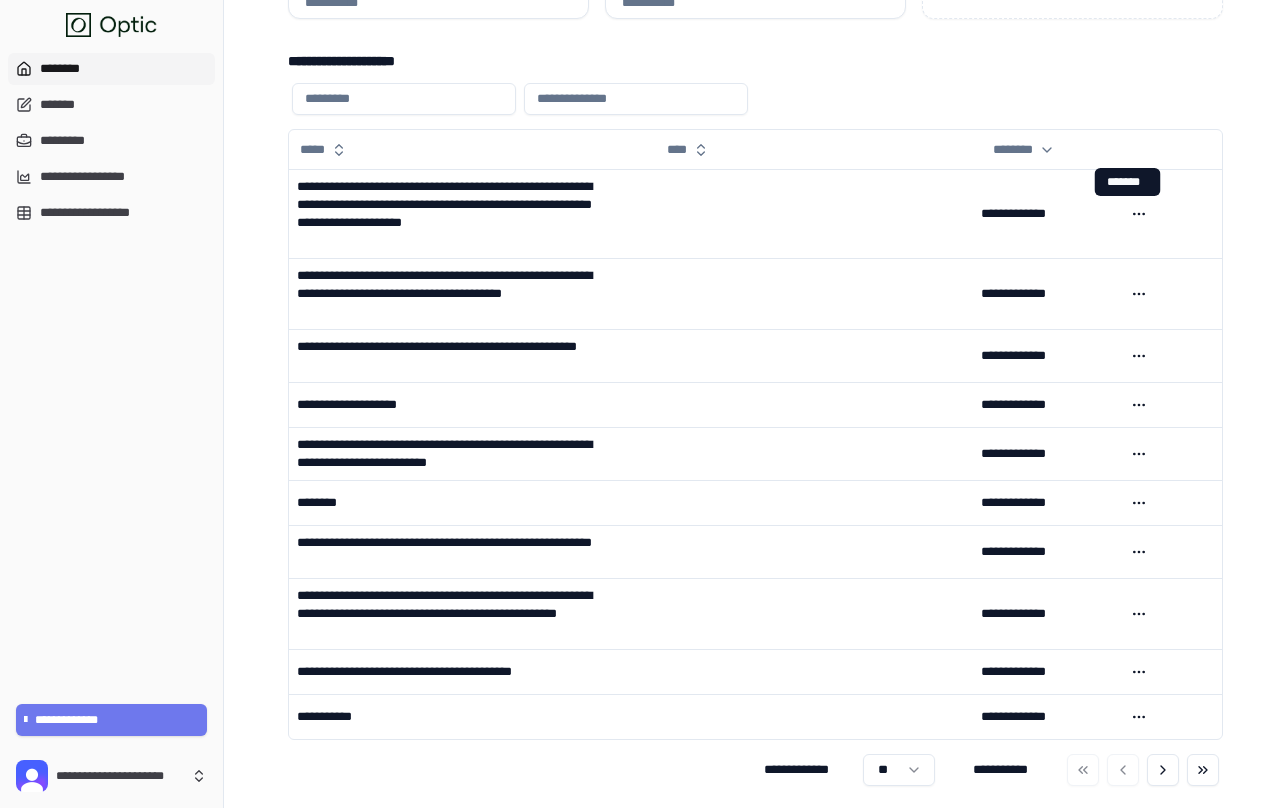 click on "**********" at bounding box center (643, 297) 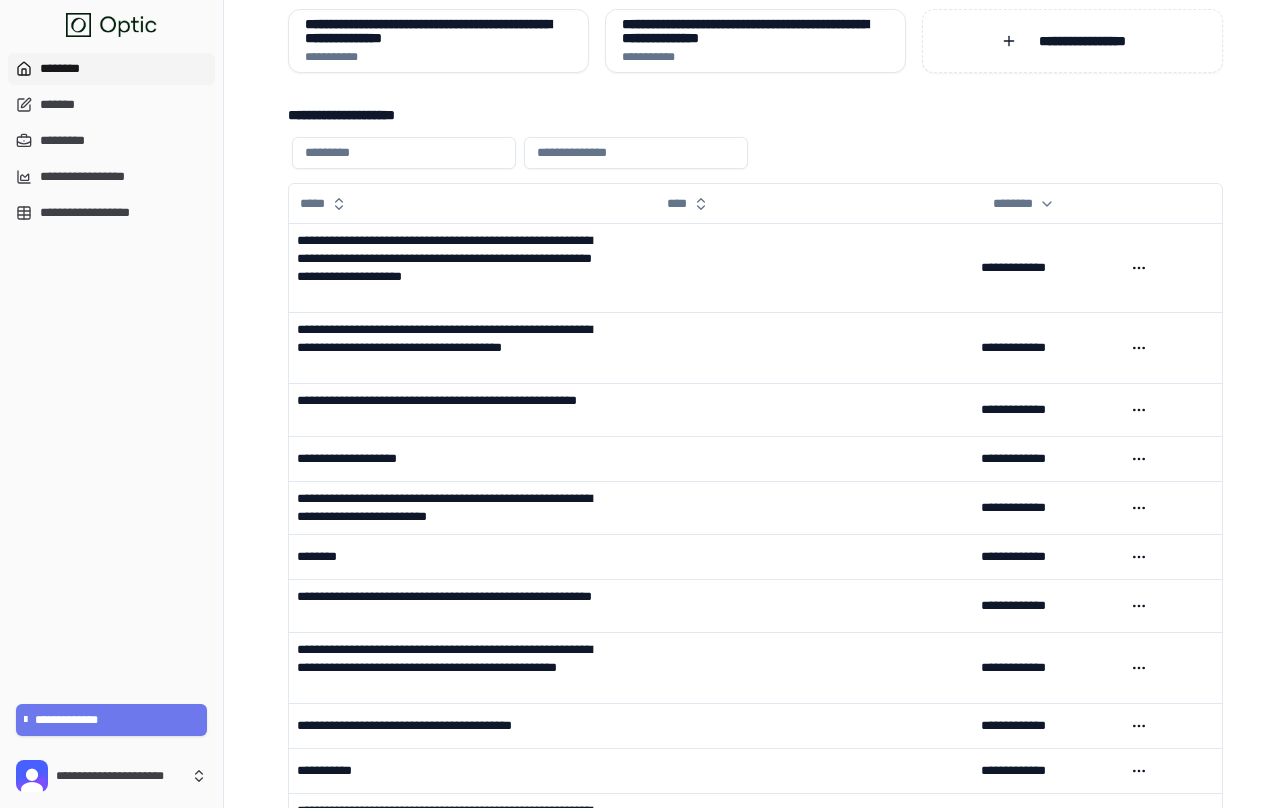 scroll, scrollTop: 161, scrollLeft: 0, axis: vertical 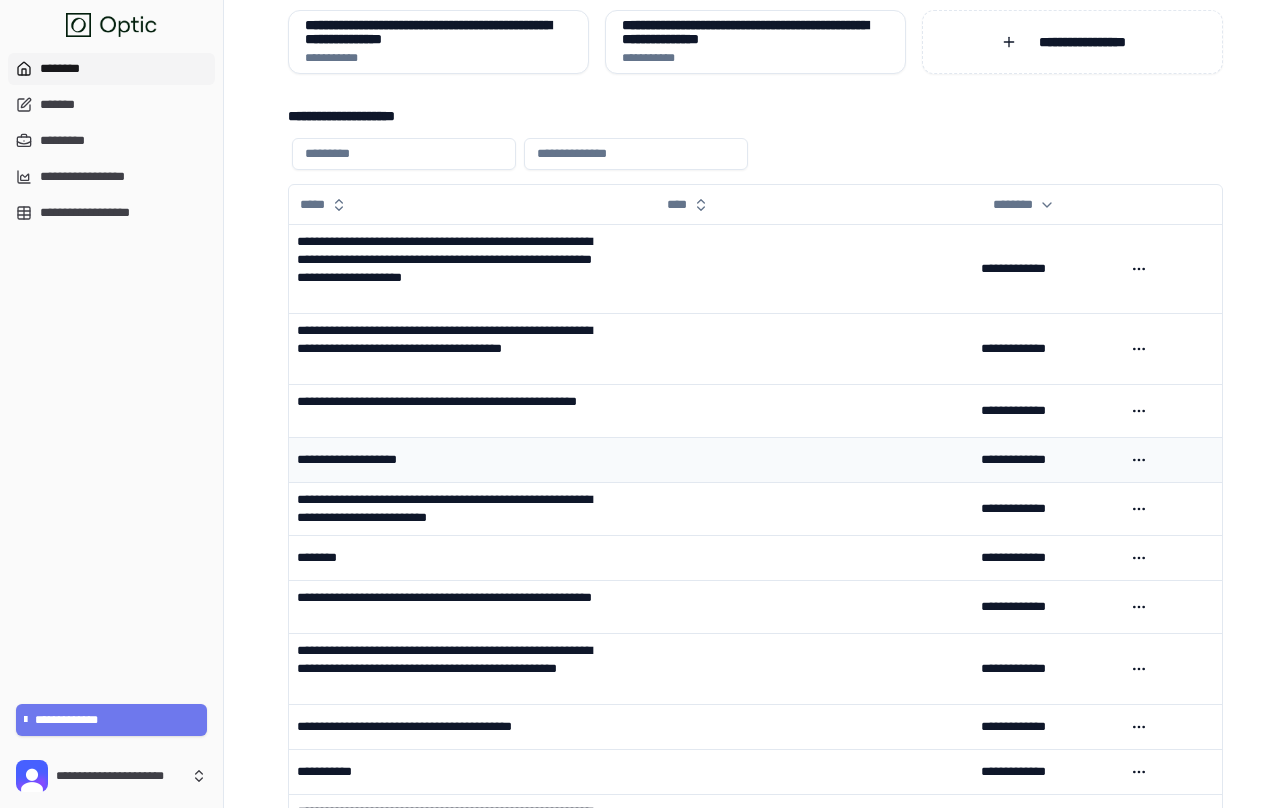 click on "**********" at bounding box center (363, 460) 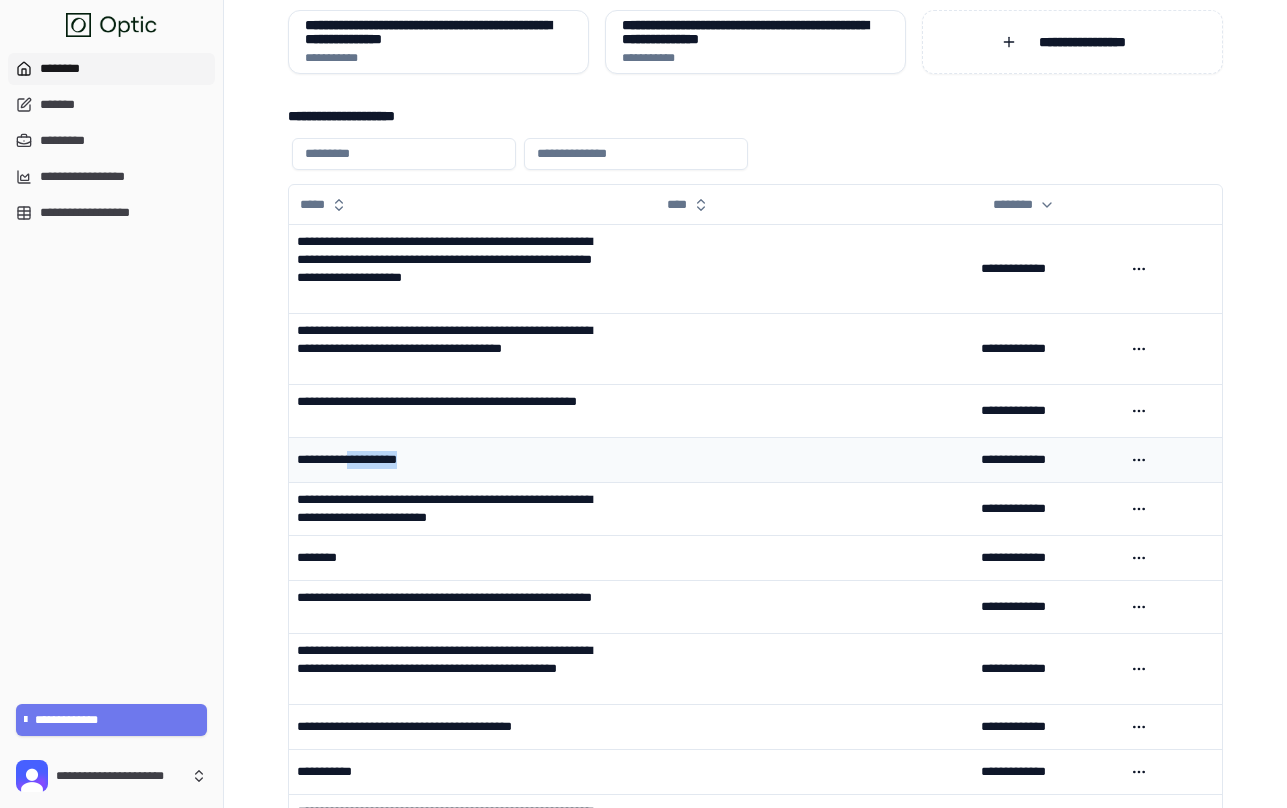 click on "**********" at bounding box center (363, 460) 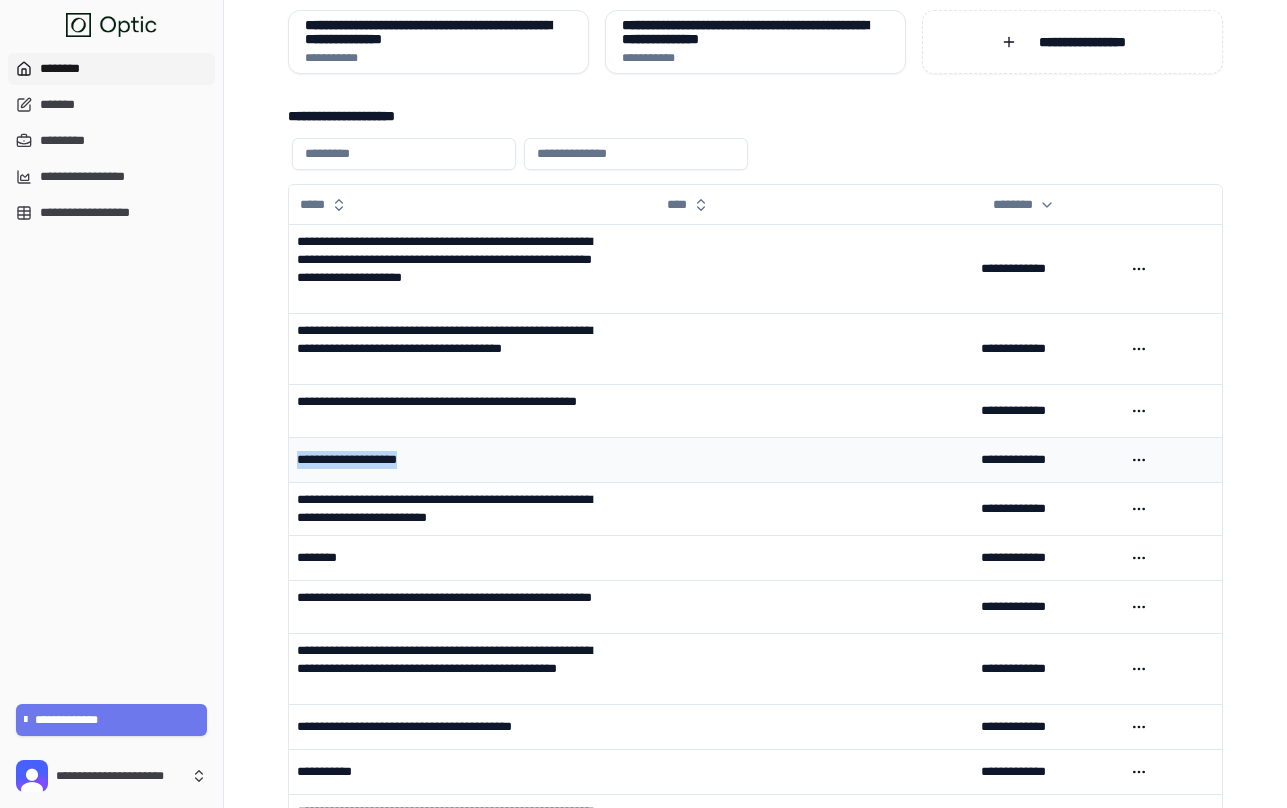 click on "**********" at bounding box center (363, 460) 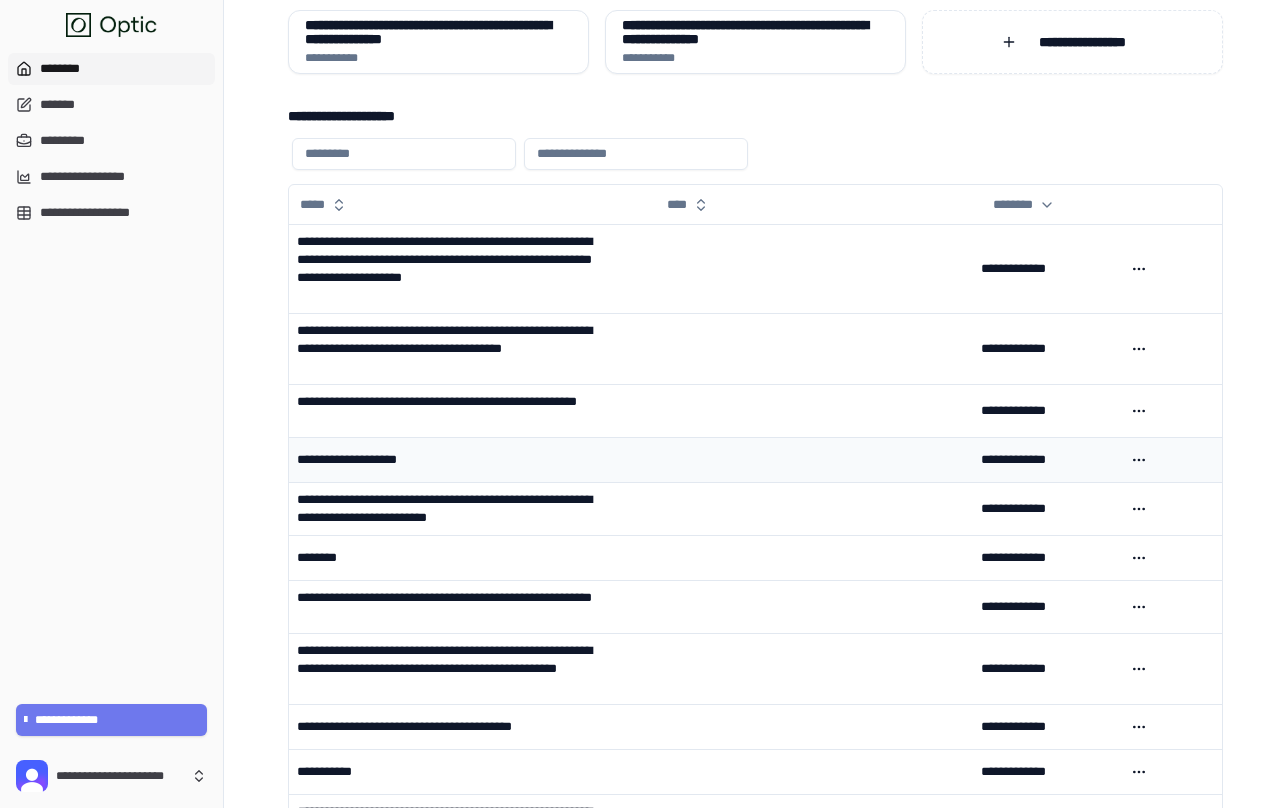 click on "**********" at bounding box center [363, 460] 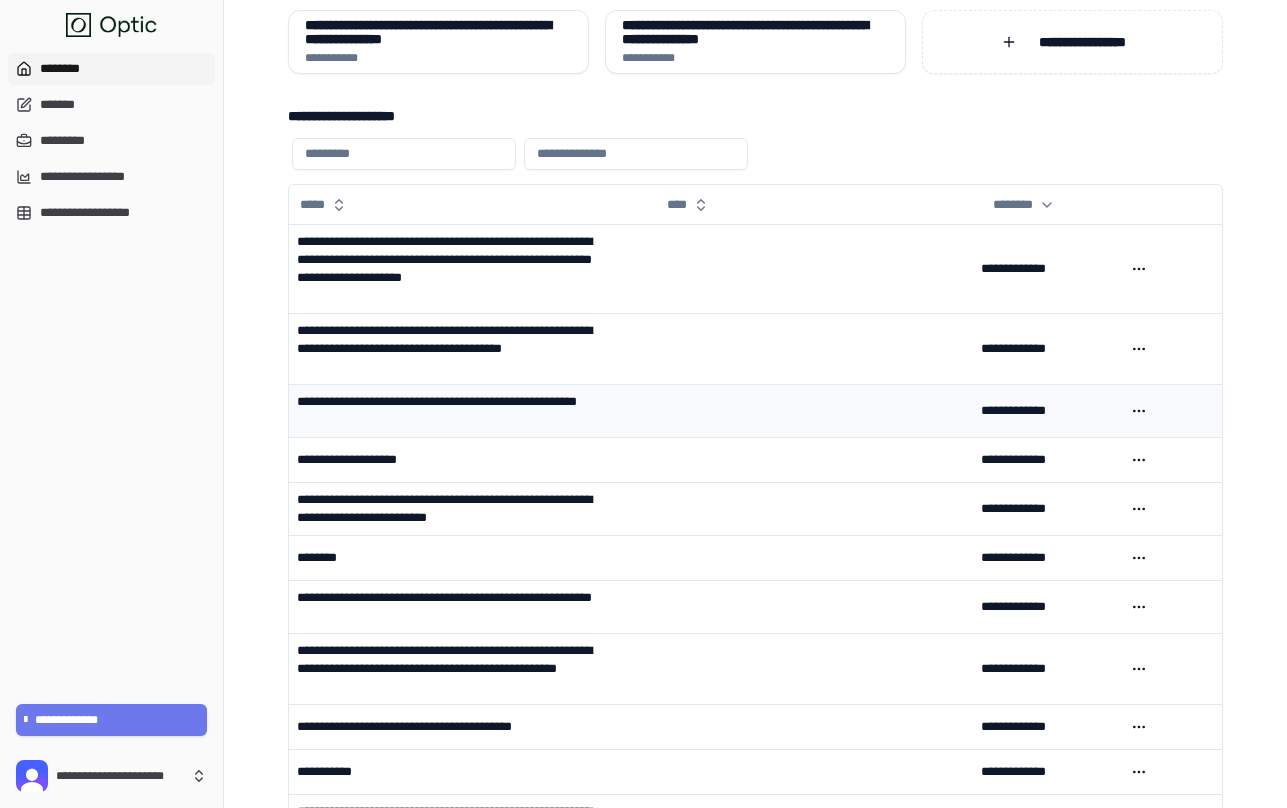 click on "**********" at bounding box center (1045, 411) 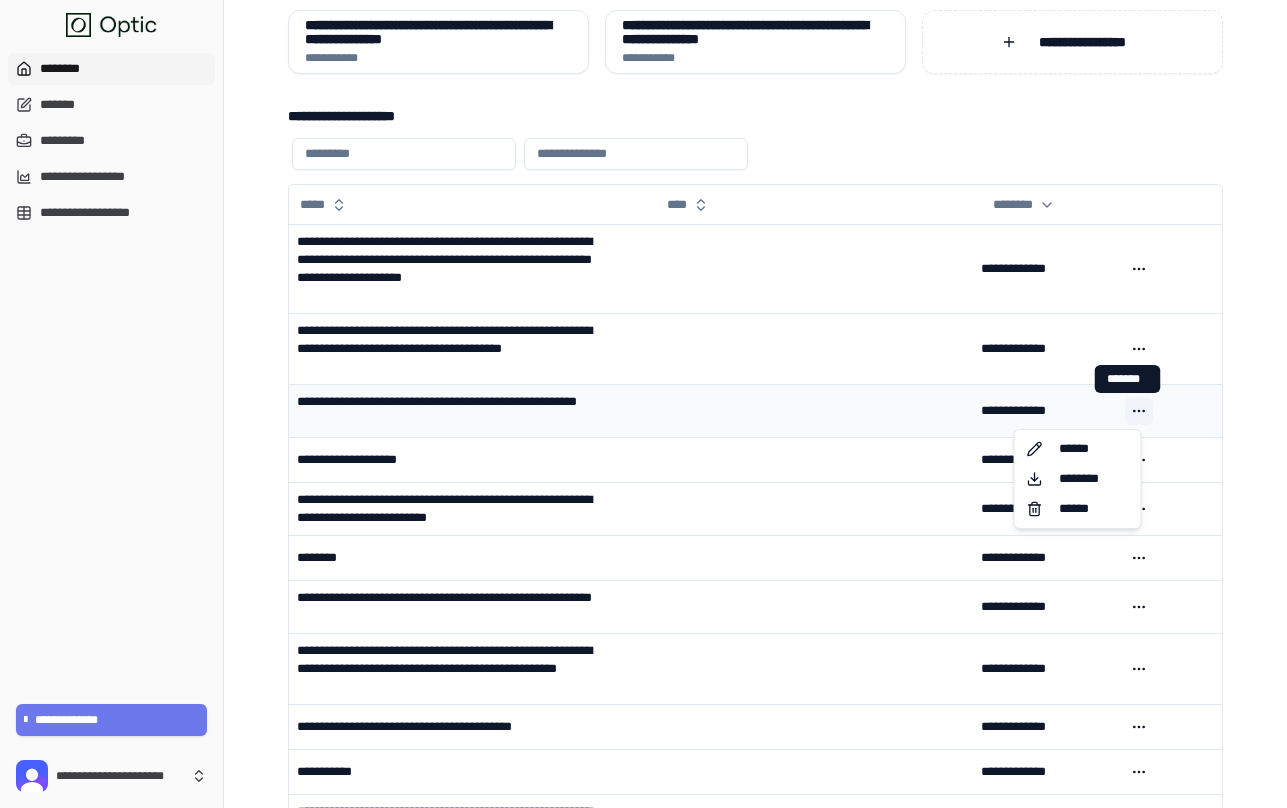 click on "**********" at bounding box center (643, 933) 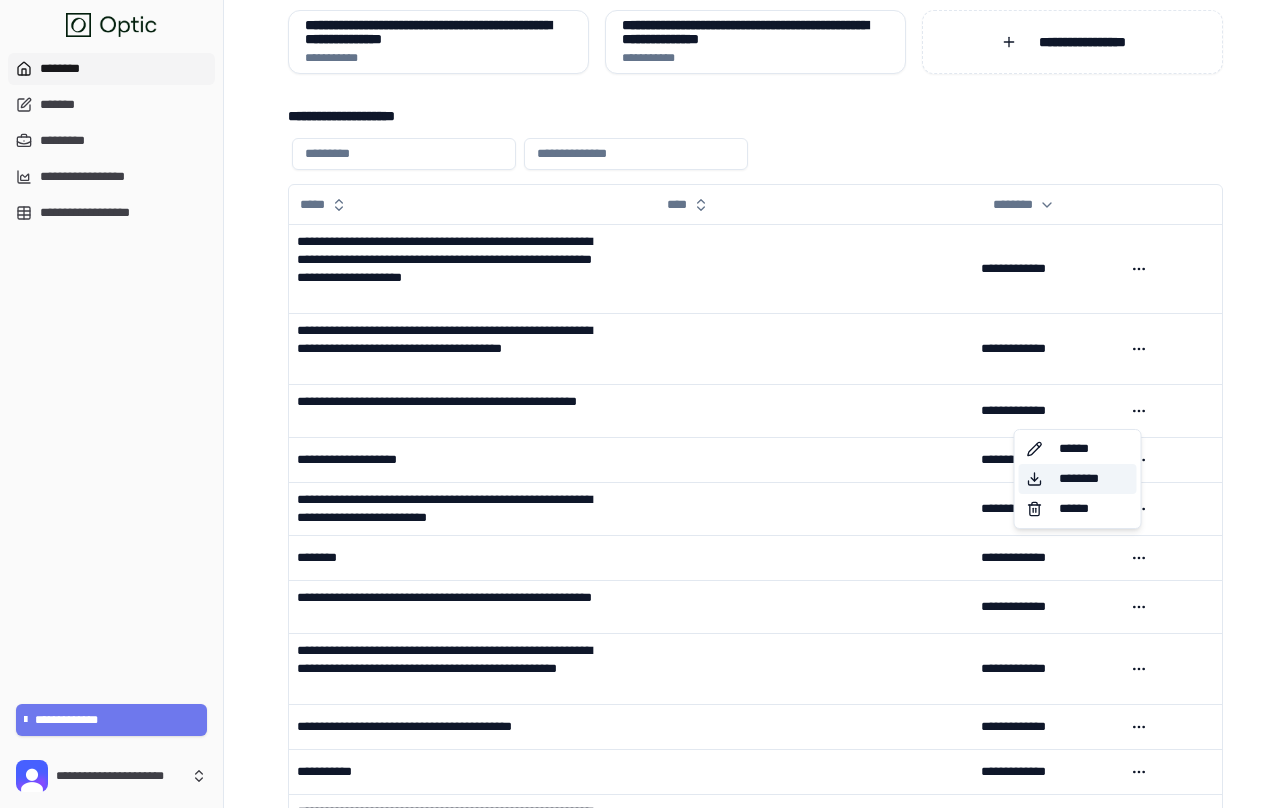click on "********" at bounding box center (1078, 479) 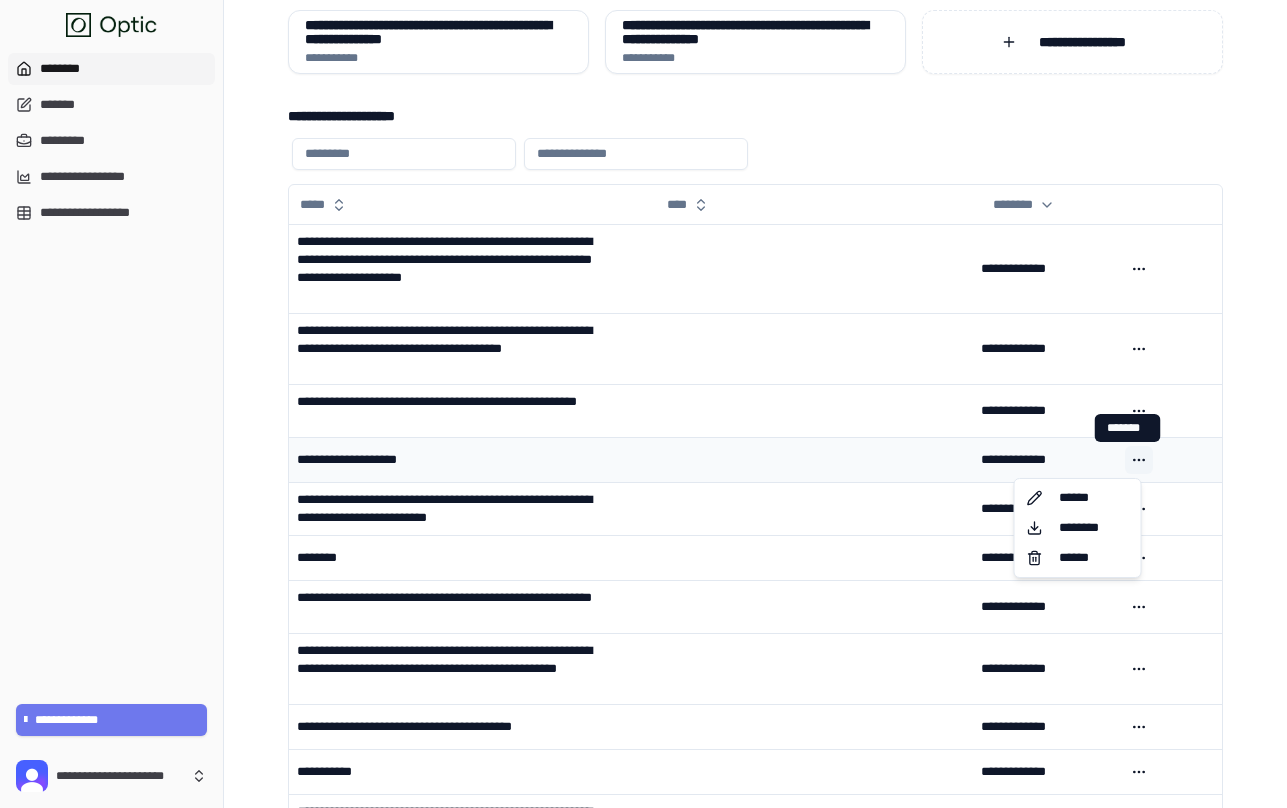 click on "**********" at bounding box center [643, 933] 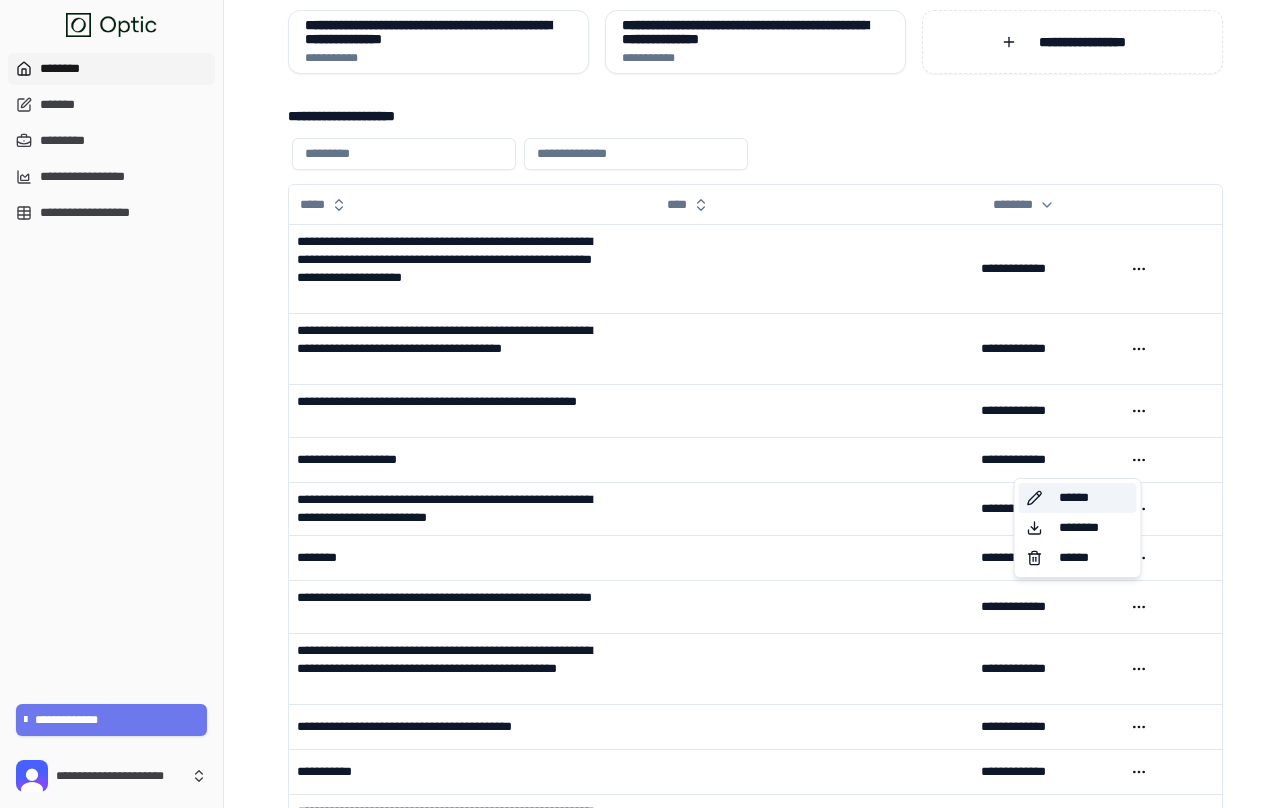 click on "******" at bounding box center (1078, 498) 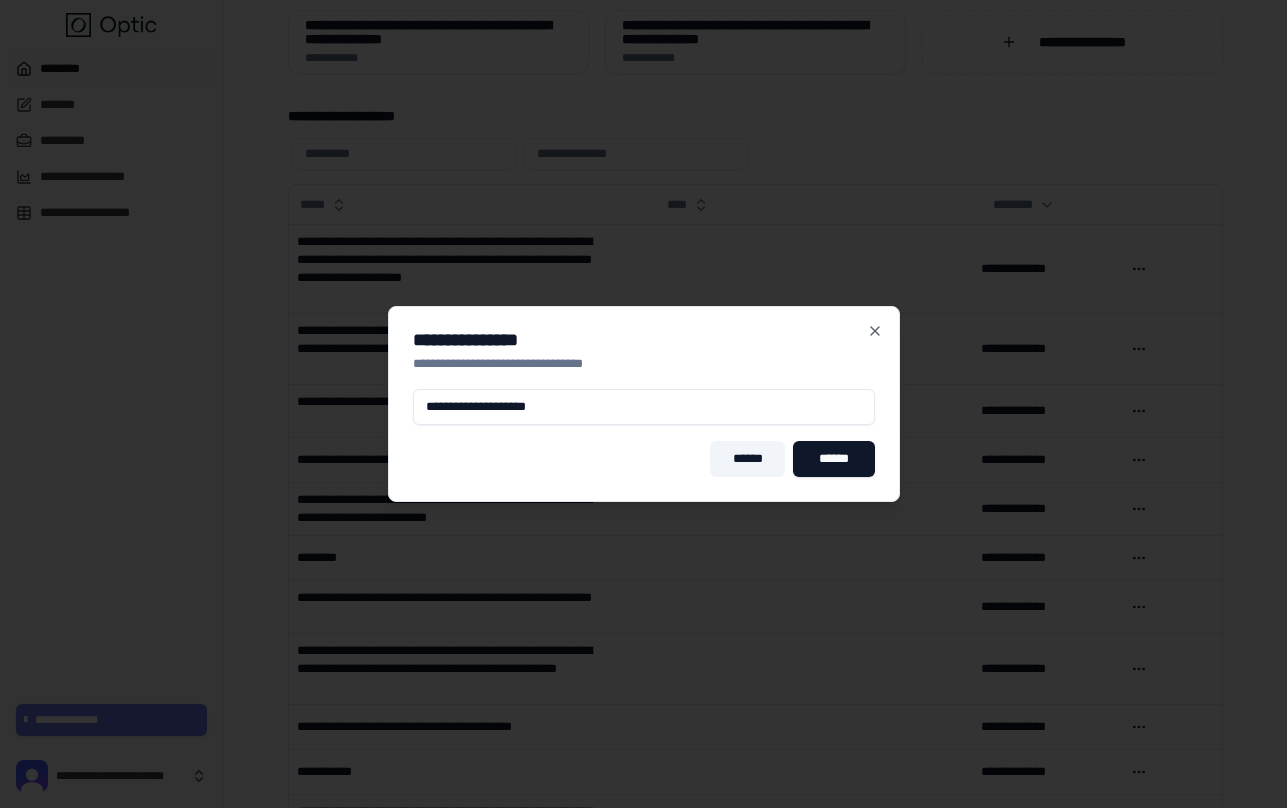 paste on "**********" 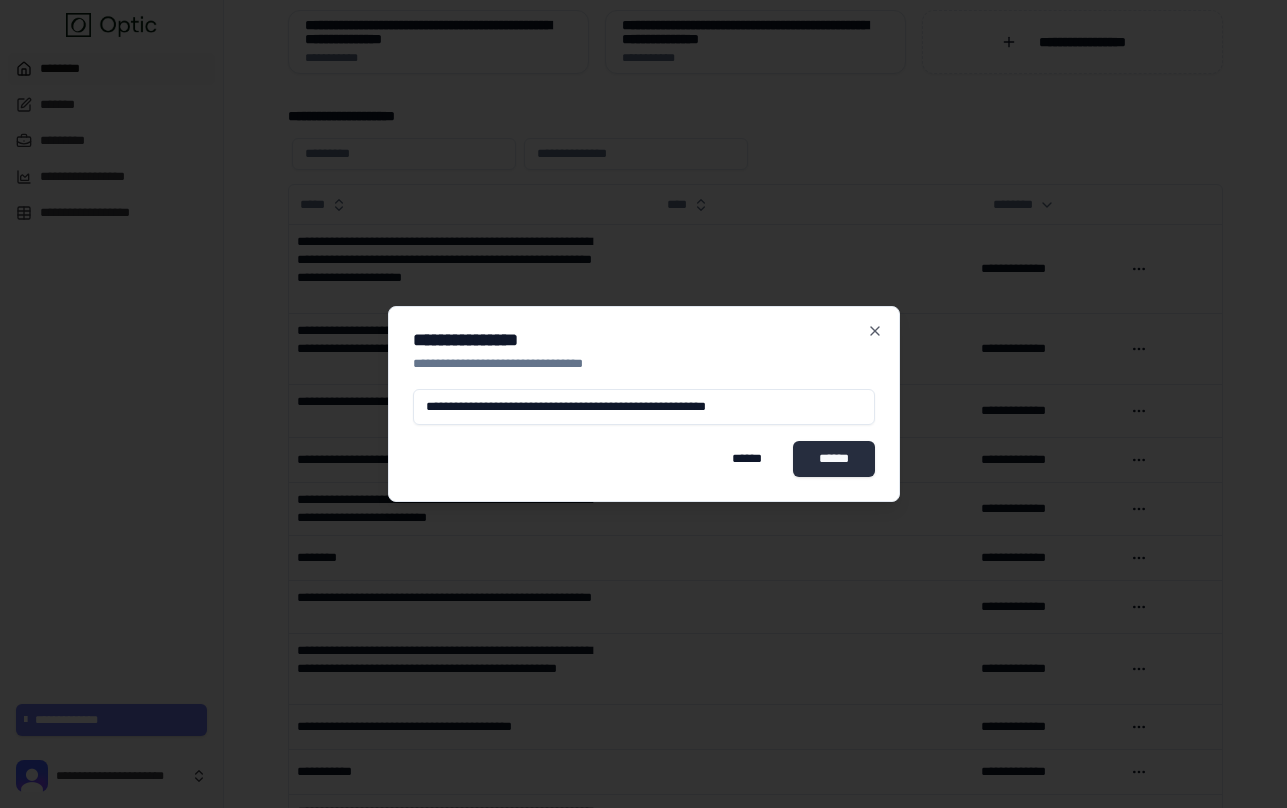 type on "**********" 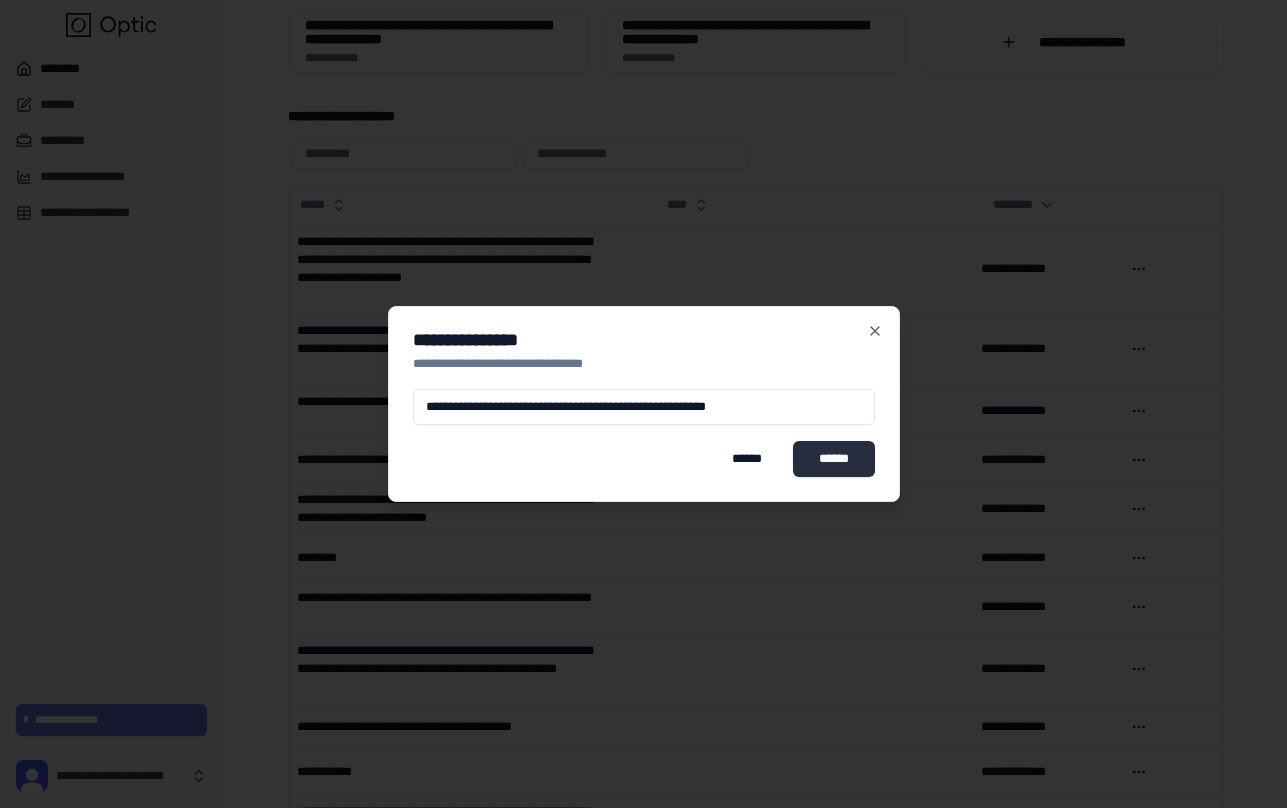 click on "******" at bounding box center (834, 459) 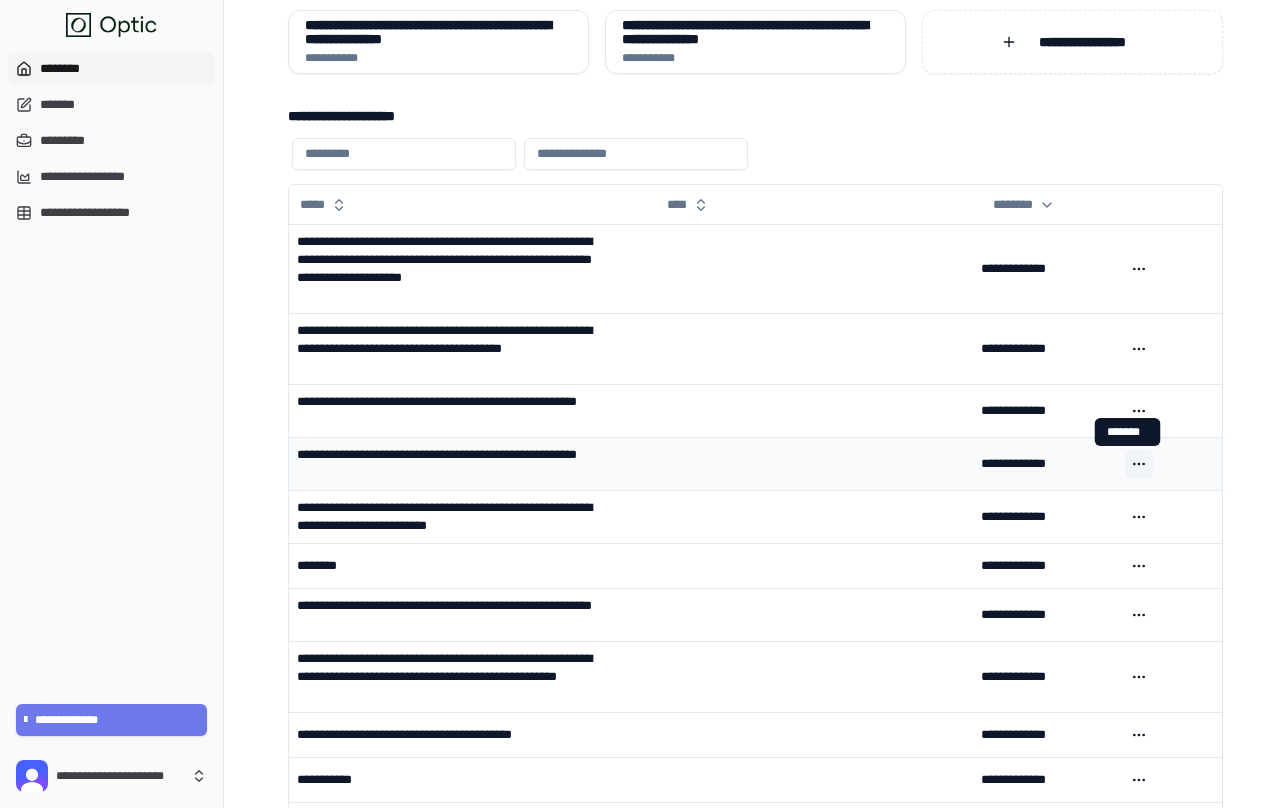 click on "**********" at bounding box center (643, 937) 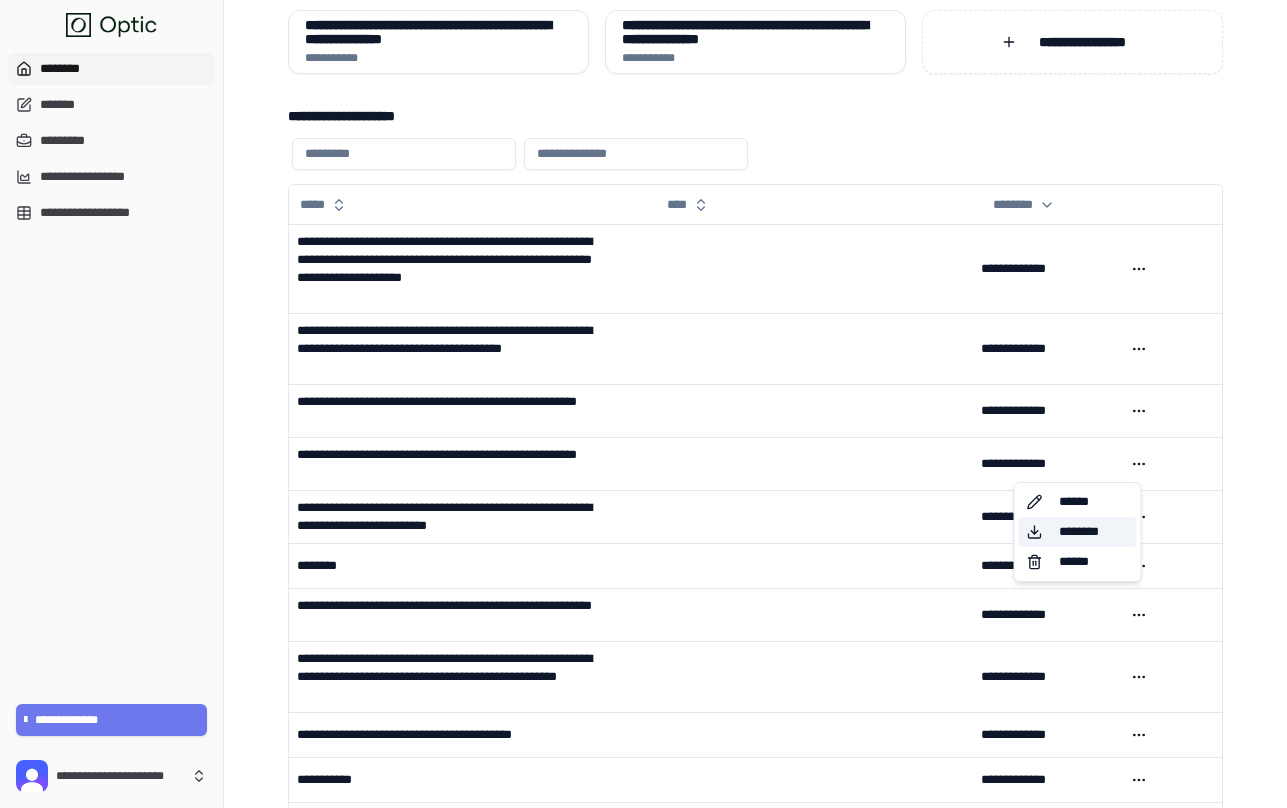click on "********" at bounding box center (1078, 532) 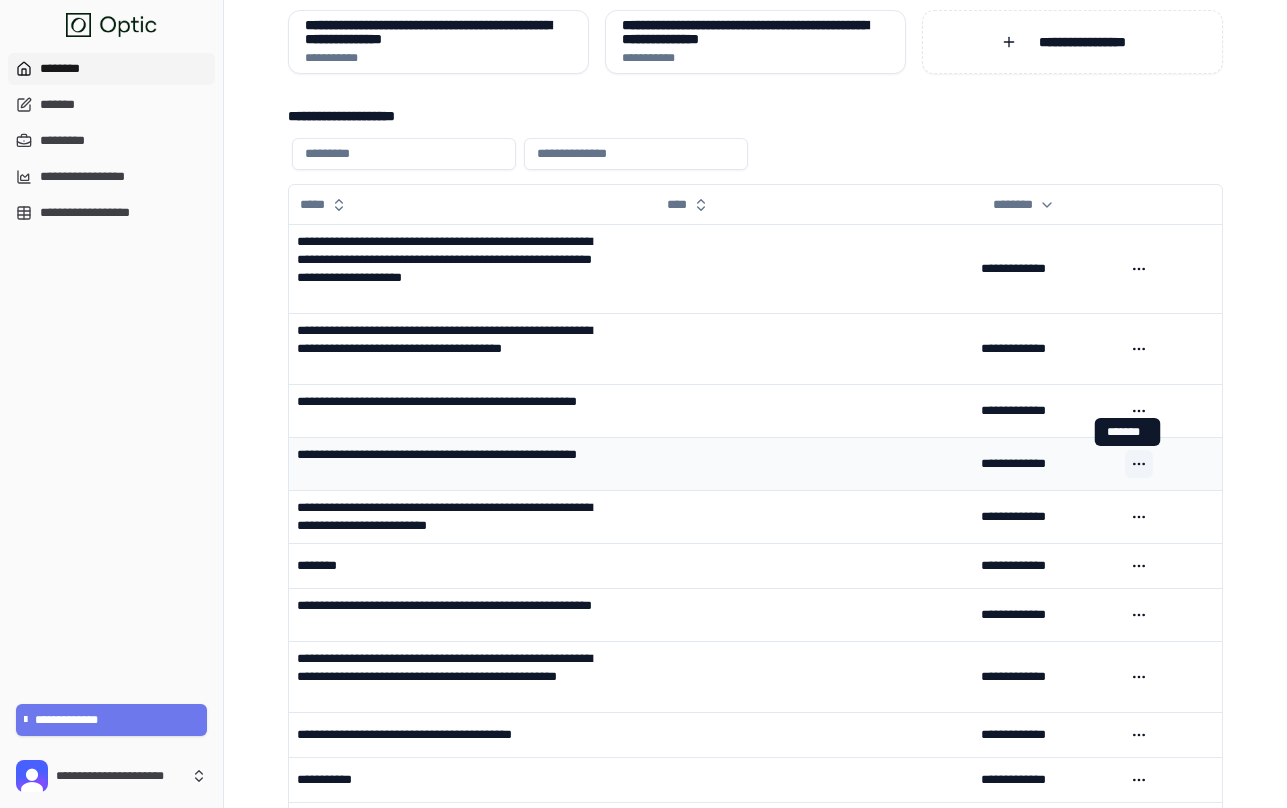 click on "**********" at bounding box center (643, 937) 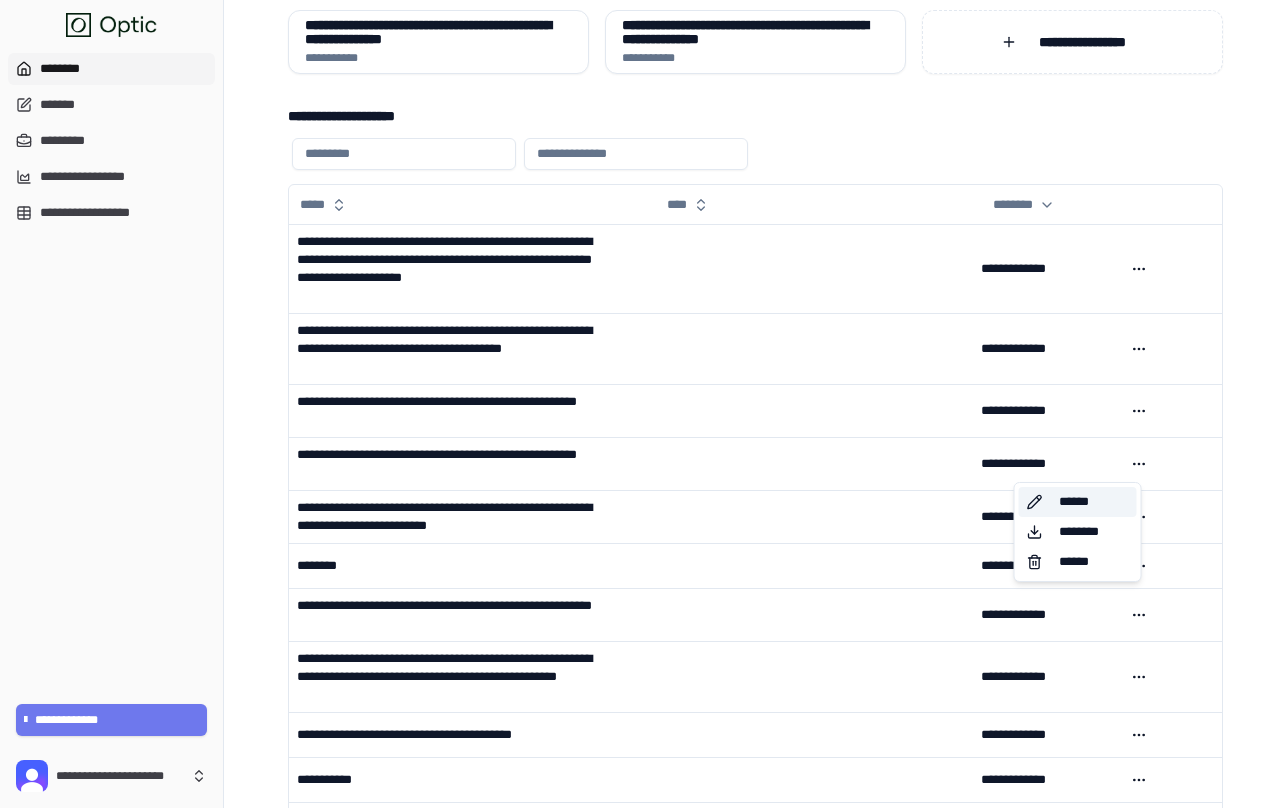 click on "******" at bounding box center (1078, 502) 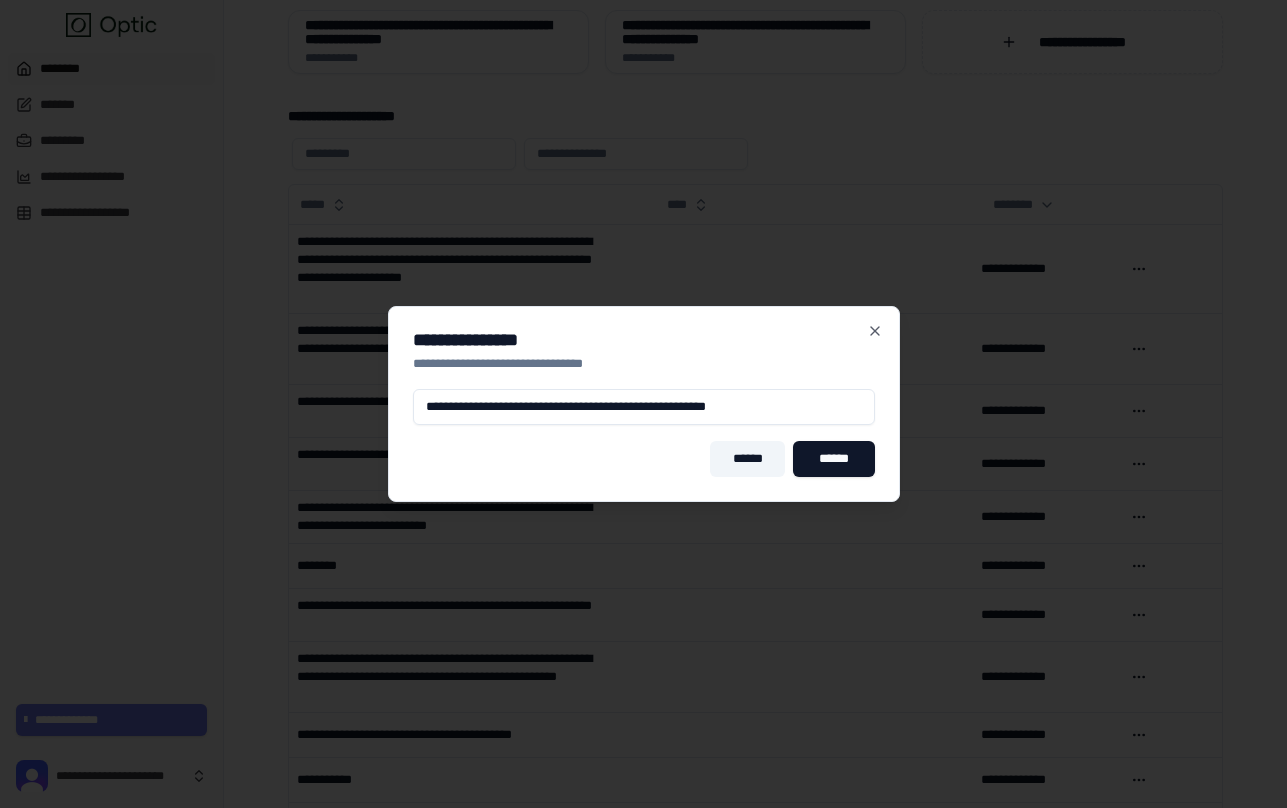 paste 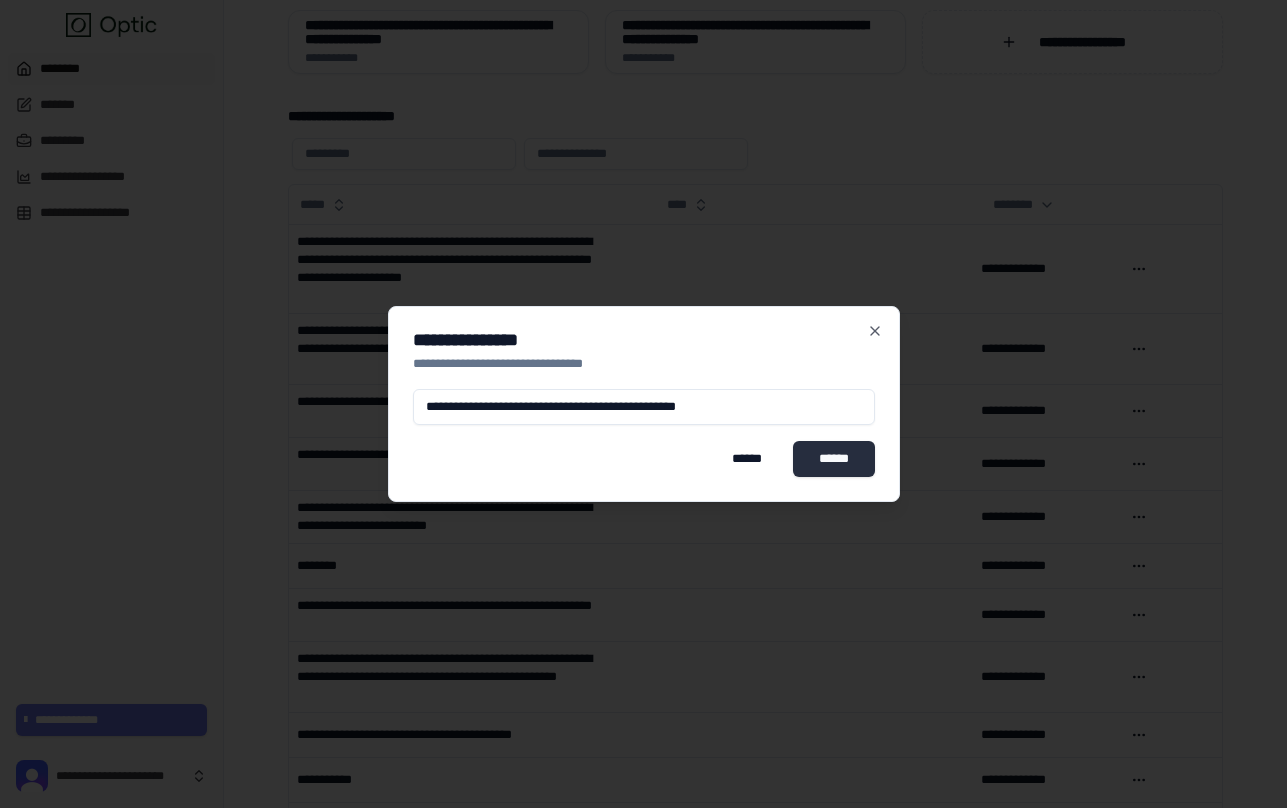 type on "**********" 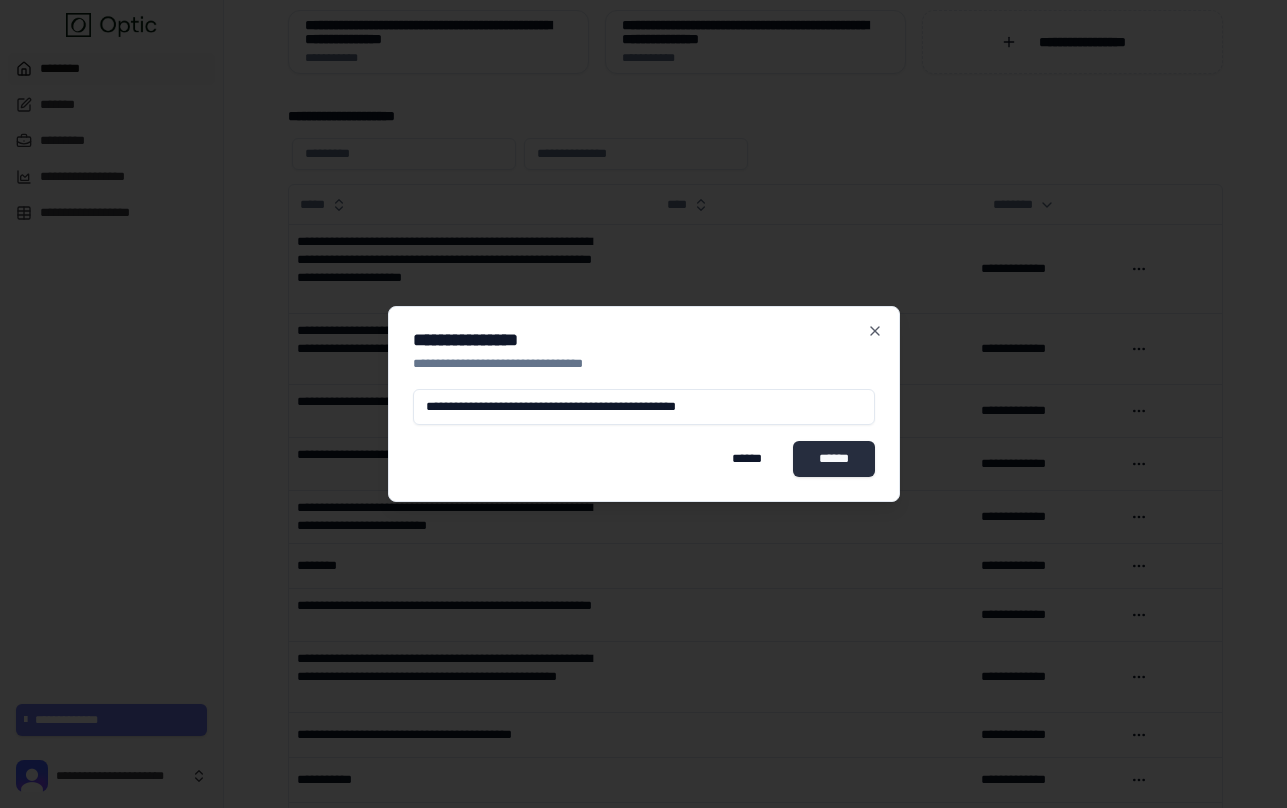 click on "******" at bounding box center (834, 459) 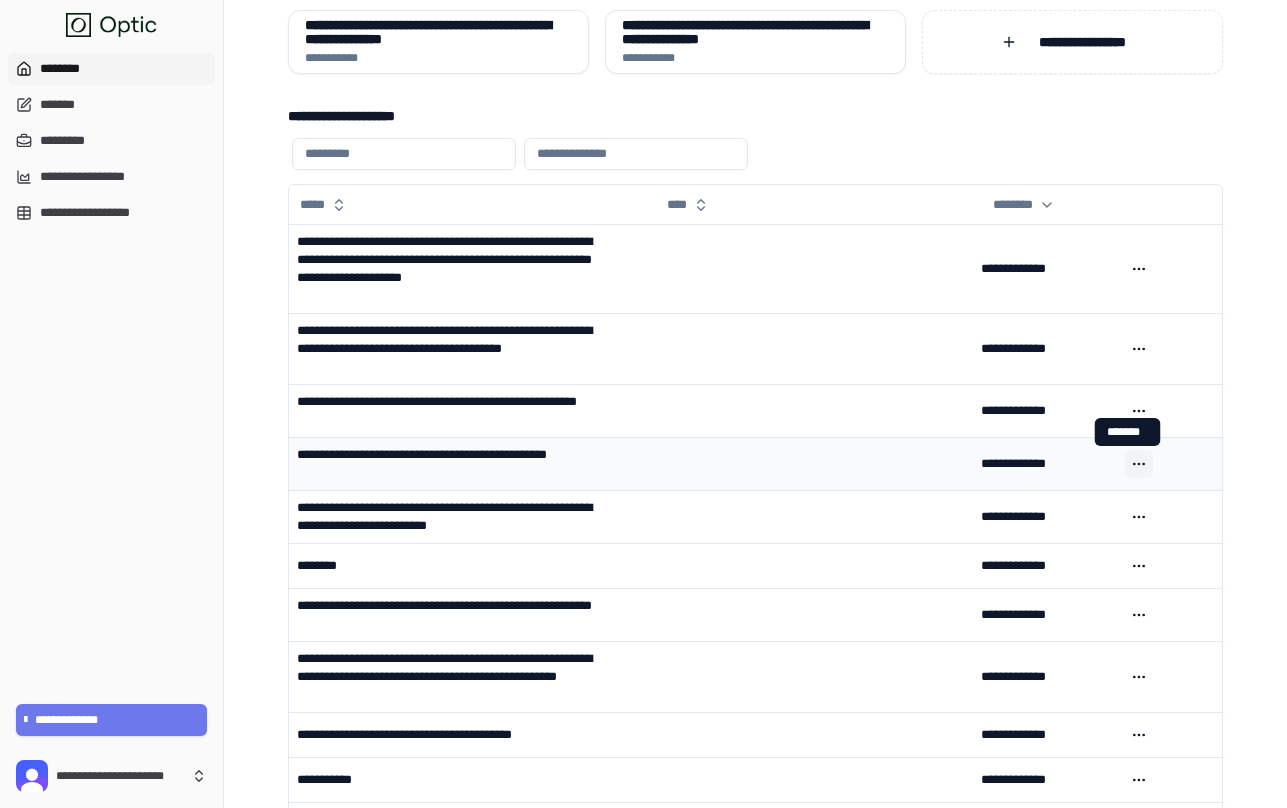 click on "**********" at bounding box center (643, 937) 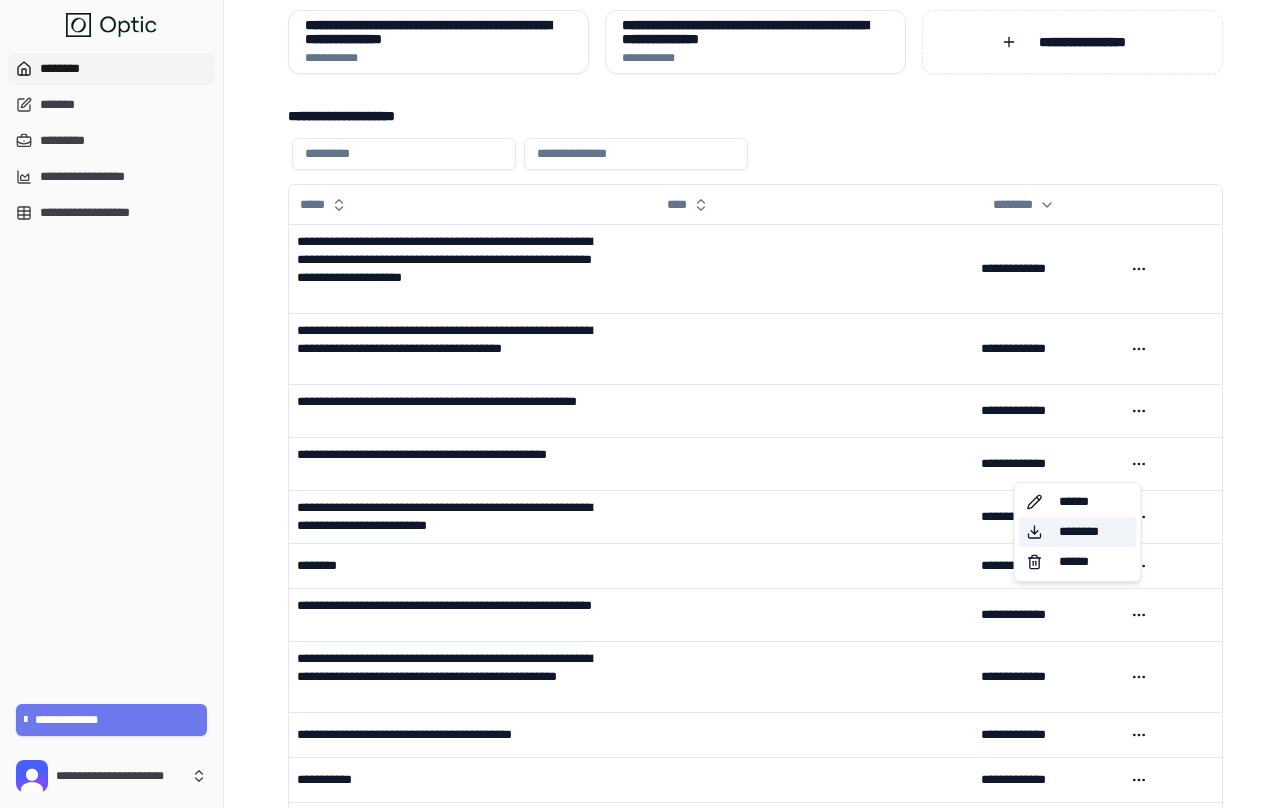 click on "********" at bounding box center (1078, 532) 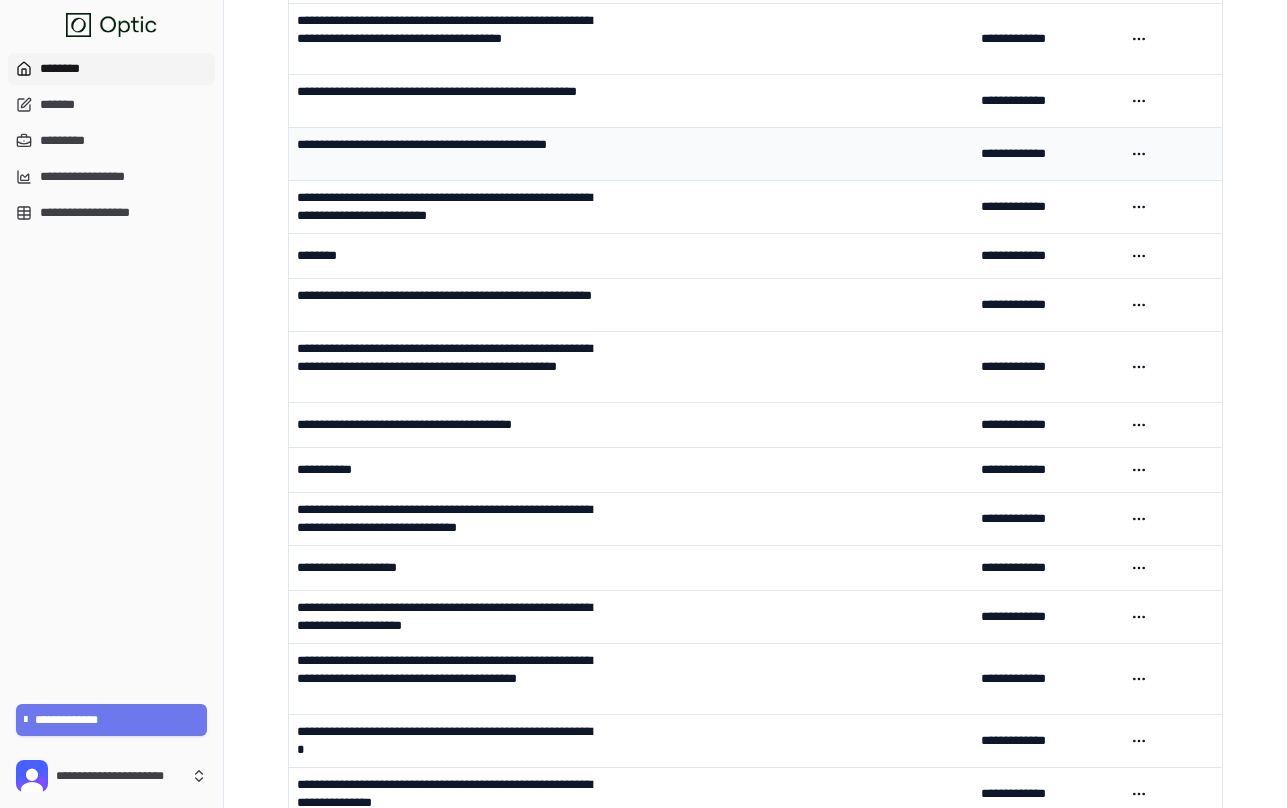 scroll, scrollTop: 592, scrollLeft: 0, axis: vertical 